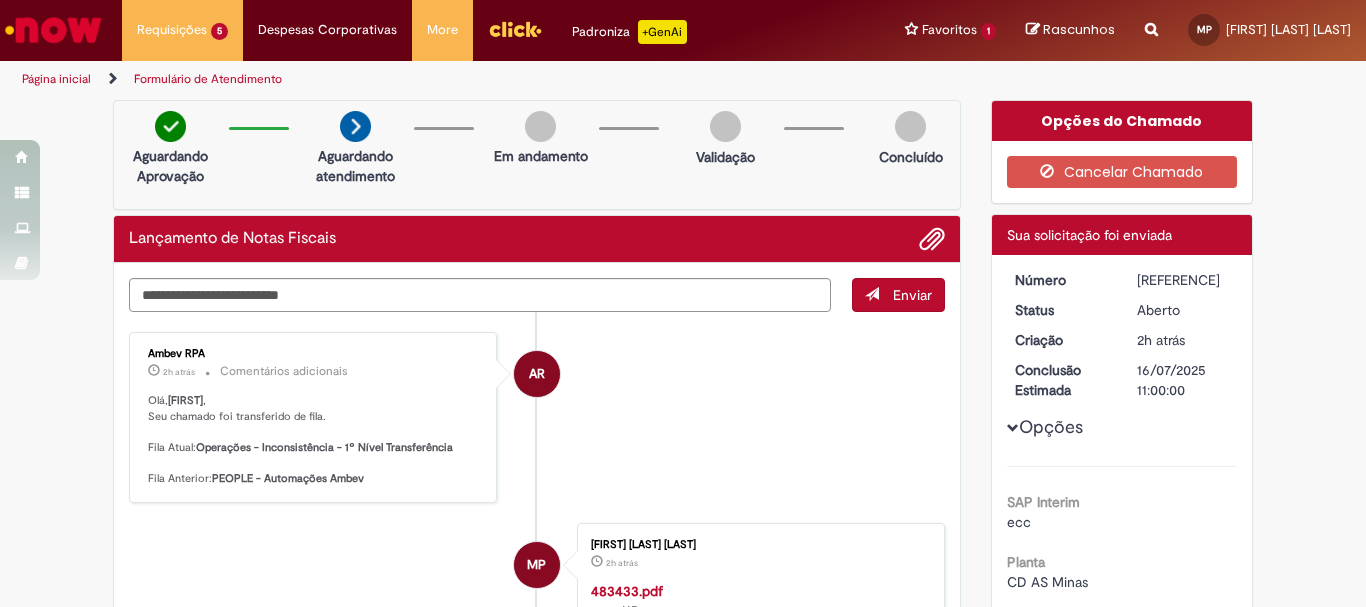 scroll, scrollTop: 0, scrollLeft: 0, axis: both 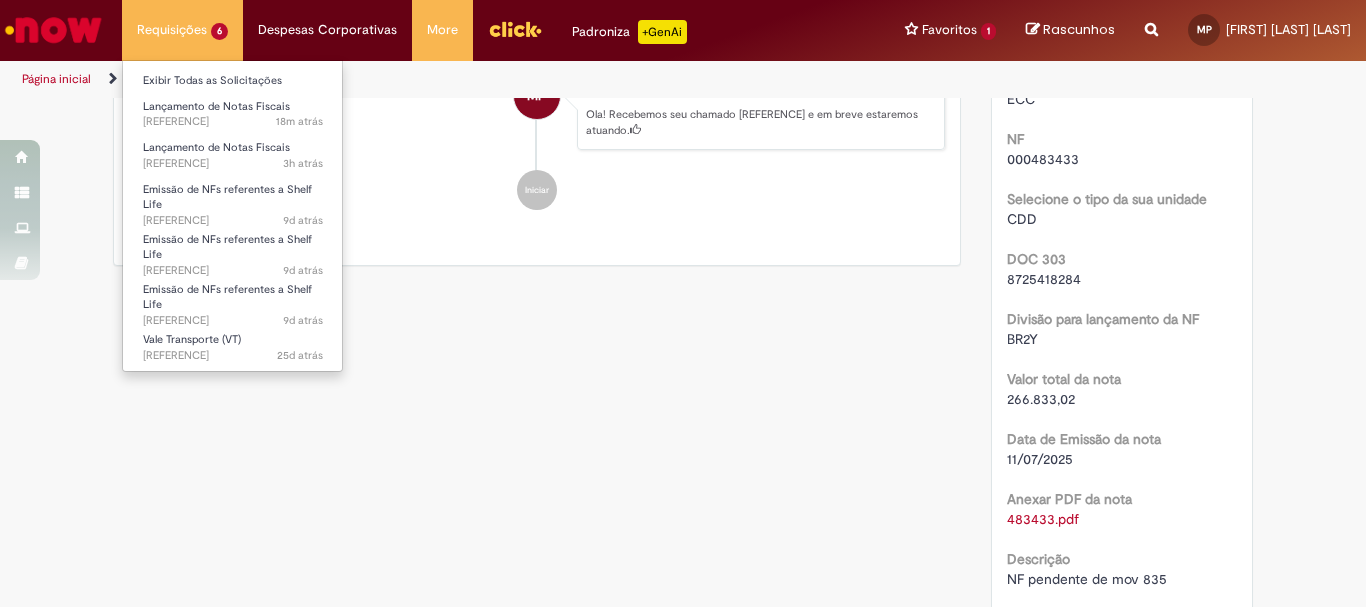 click on "Requisições   6
Exibir Todas as Solicitações
Lançamento de Notas Fiscais
18m atrás 18 minutos atrás  R13283706
Lançamento de Notas Fiscais
3h atrás 3 horas atrás  R13283394
Emissão de NFs referentes a Shelf Life
9d atrás 9 dias atrás  R13242059
Emissão de NFs referentes a Shelf Life
9d atrás 9 dias atrás  R13242025
Emissão de NFs referentes a Shelf Life
9d atrás 9 dias atrás  R13241941
Vale Transporte (VT)
25d atrás 25 dias atrás  R13195307" at bounding box center (182, 30) 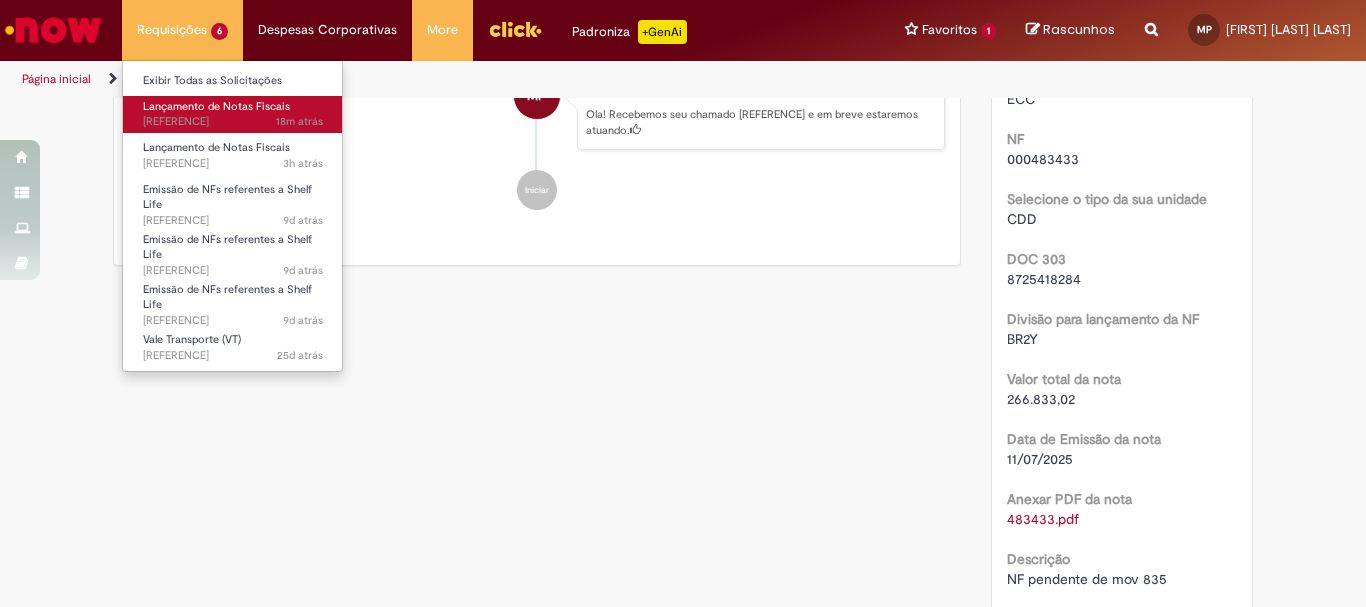 click on "Lançamento de Notas Fiscais" at bounding box center [216, 106] 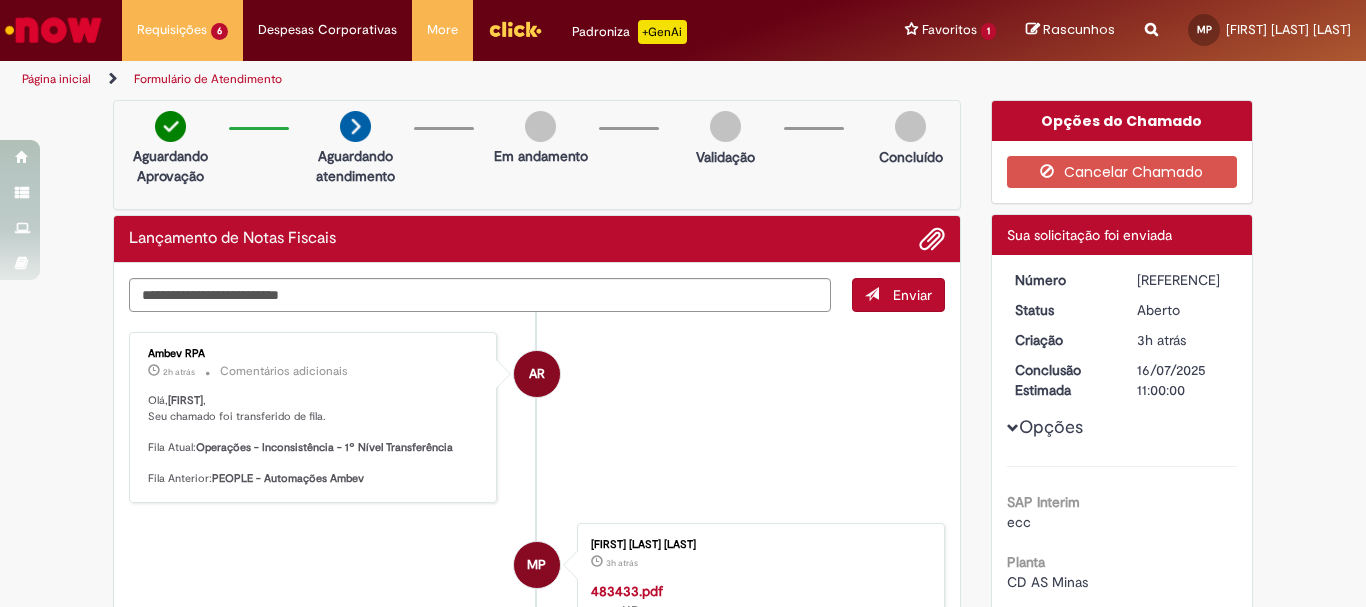 scroll, scrollTop: 7, scrollLeft: 0, axis: vertical 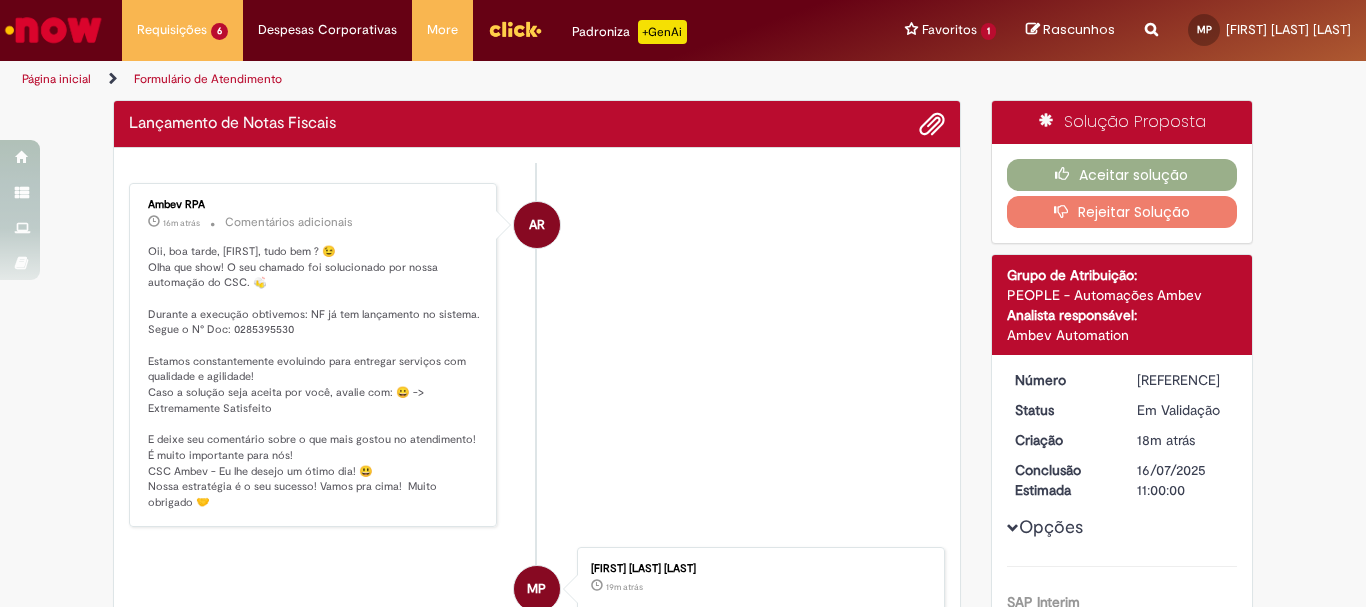 click on "AR
Ambev RPA
16m atrás 16 minutos atrás     Comentários adicionais
Oii, boa tarde, Miriam, tudo bem ? 😉
Olha que show! O seu chamado foi solucionado por nossa automação do CSC. 🍻
Durante a execução obtivemos: NF já tem lançamento no sistema. Segue o N° Doc: 0285395530
Estamos constantemente evoluindo para entregar serviços com qualidade e agilidade!
Caso a solução seja aceita por você, avalie com: 😀 -> Extremamente Satisfeito
E deixe seu comentário sobre o que mais gostou no atendimento! É muito importante para nós!
CSC Ambev - Eu lhe desejo um ótimo dia! 😃
Nossa estratégia é o seu sucesso! Vamos pra cima!  Muito obrigado 🤝" at bounding box center [537, 355] 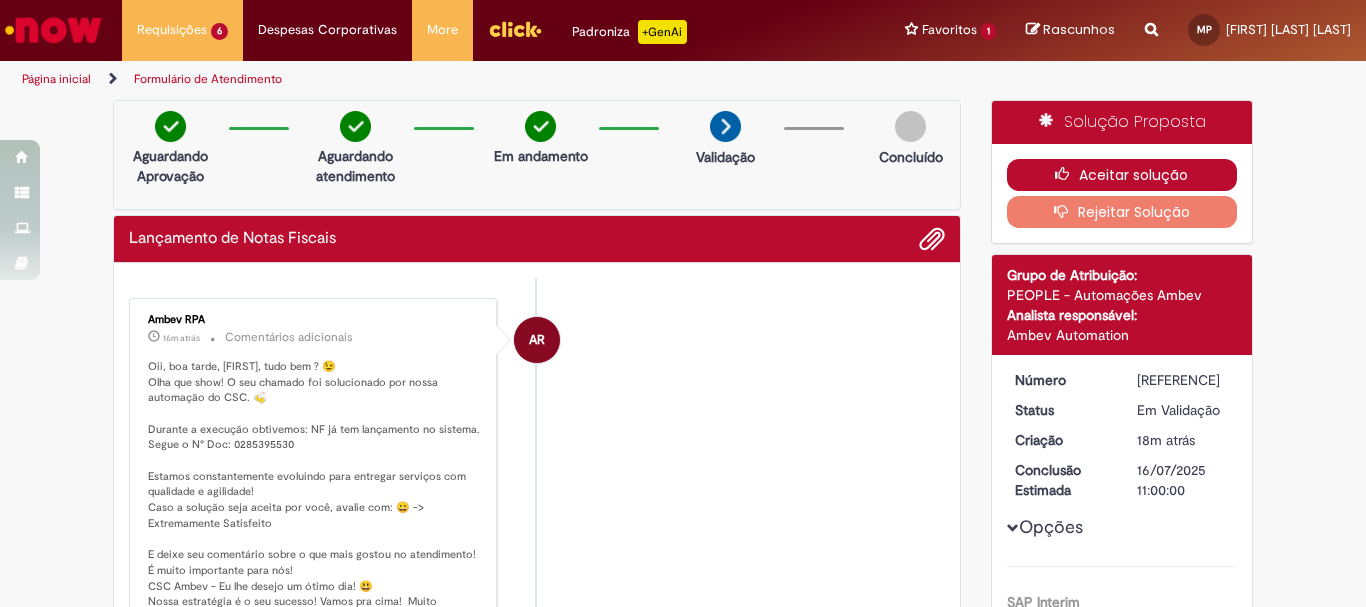 click on "Aceitar solução" at bounding box center [1122, 175] 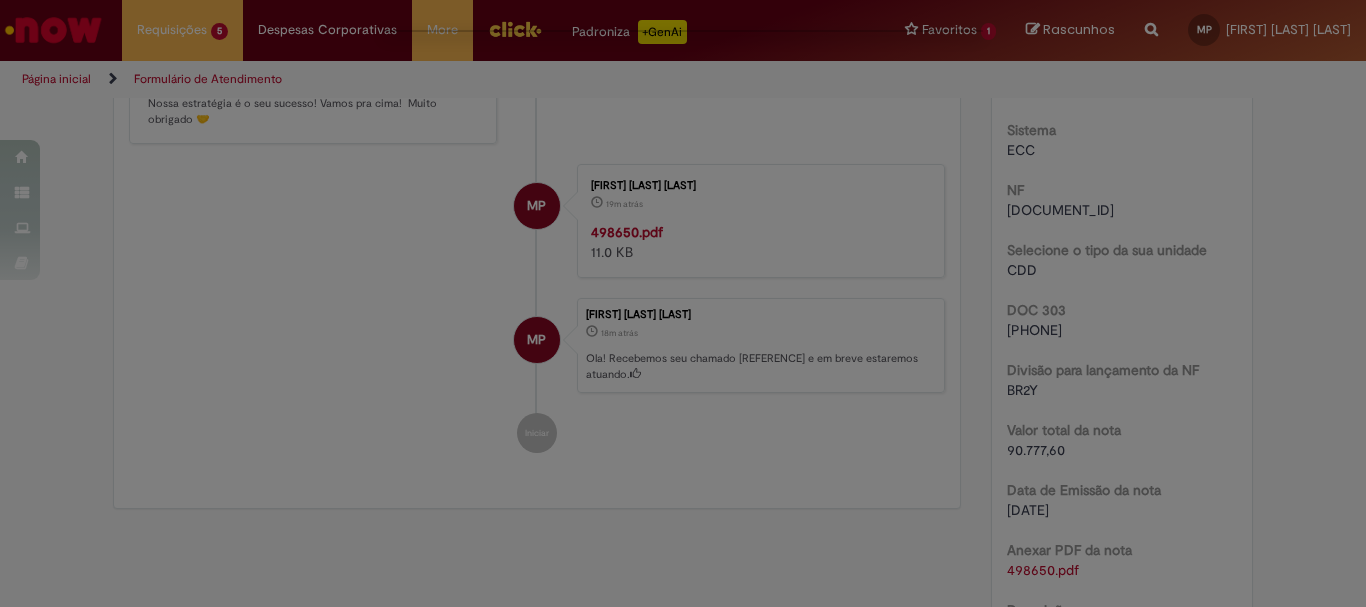 scroll, scrollTop: 12, scrollLeft: 0, axis: vertical 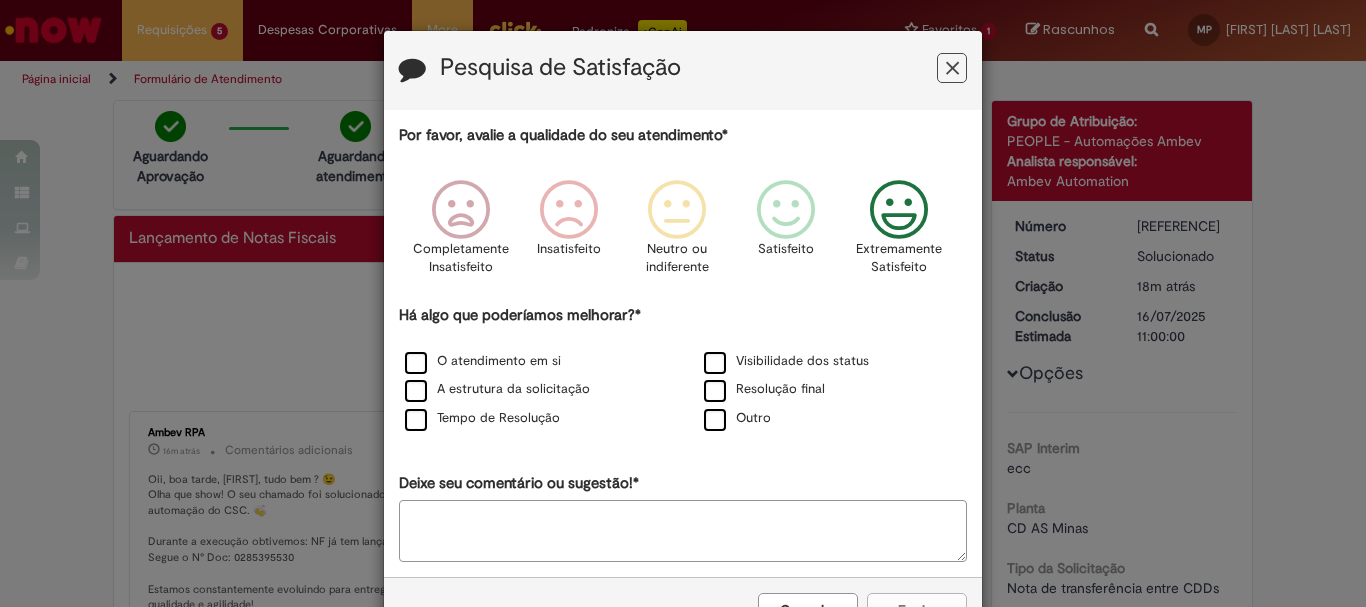 click on "Extremamente Satisfeito" at bounding box center (899, 258) 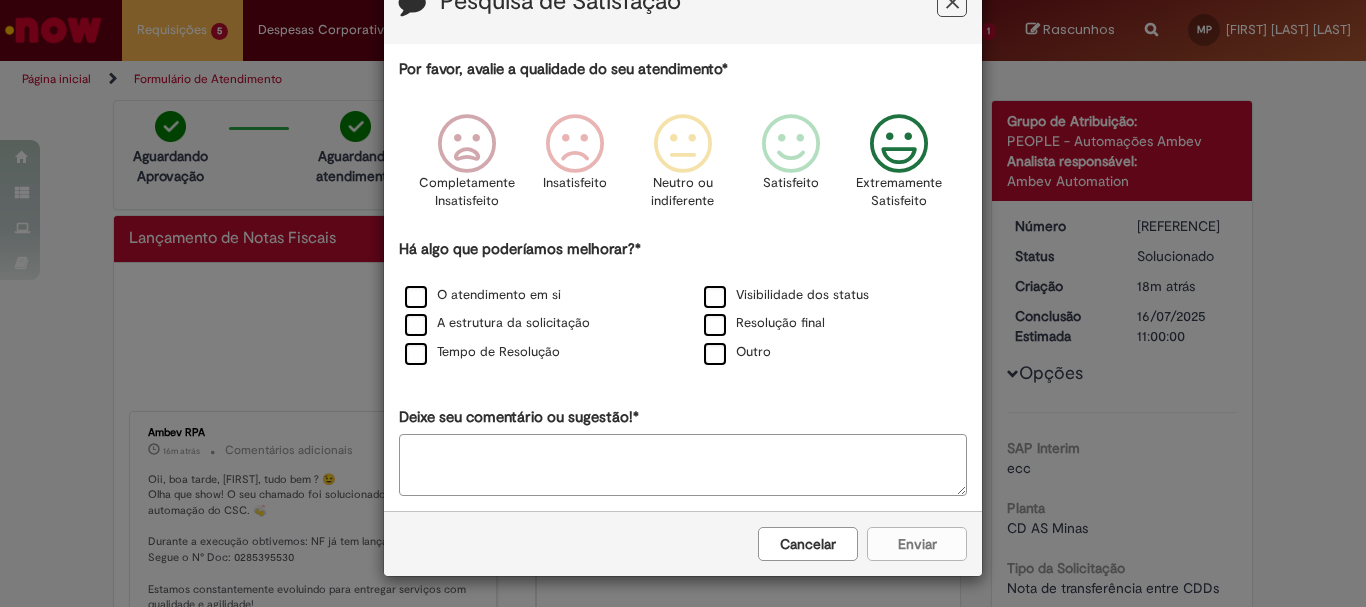click on "Cancelar   Enviar" at bounding box center (683, 543) 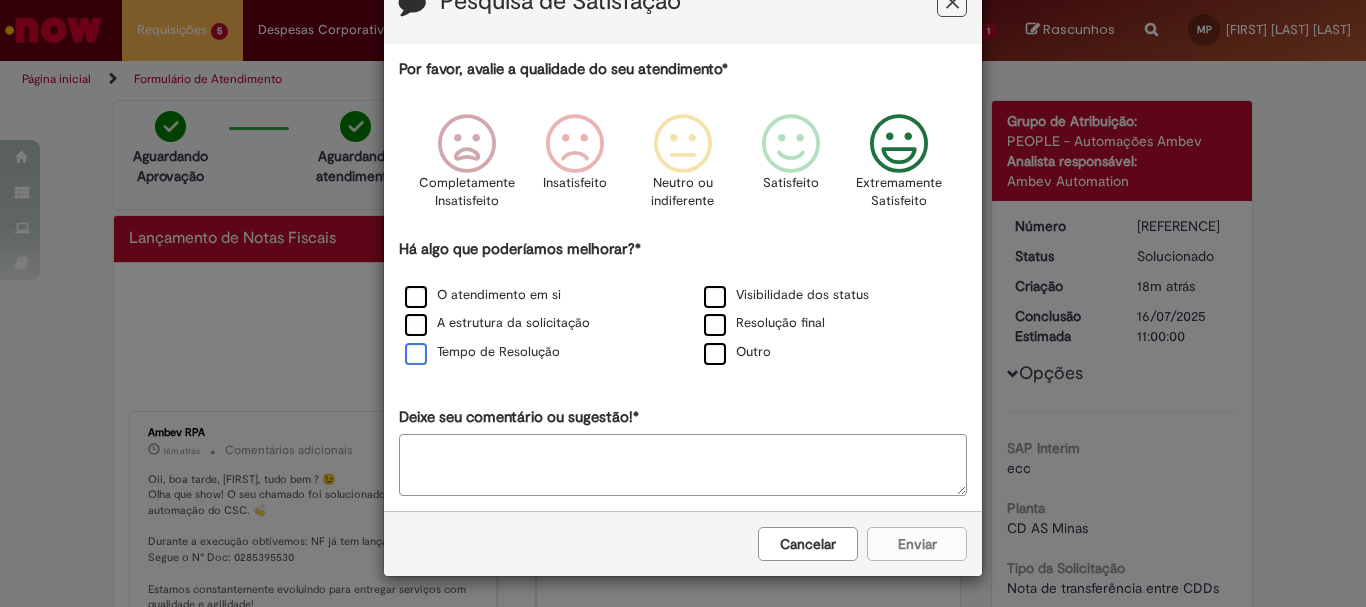 click on "Tempo de Resolução" at bounding box center (482, 352) 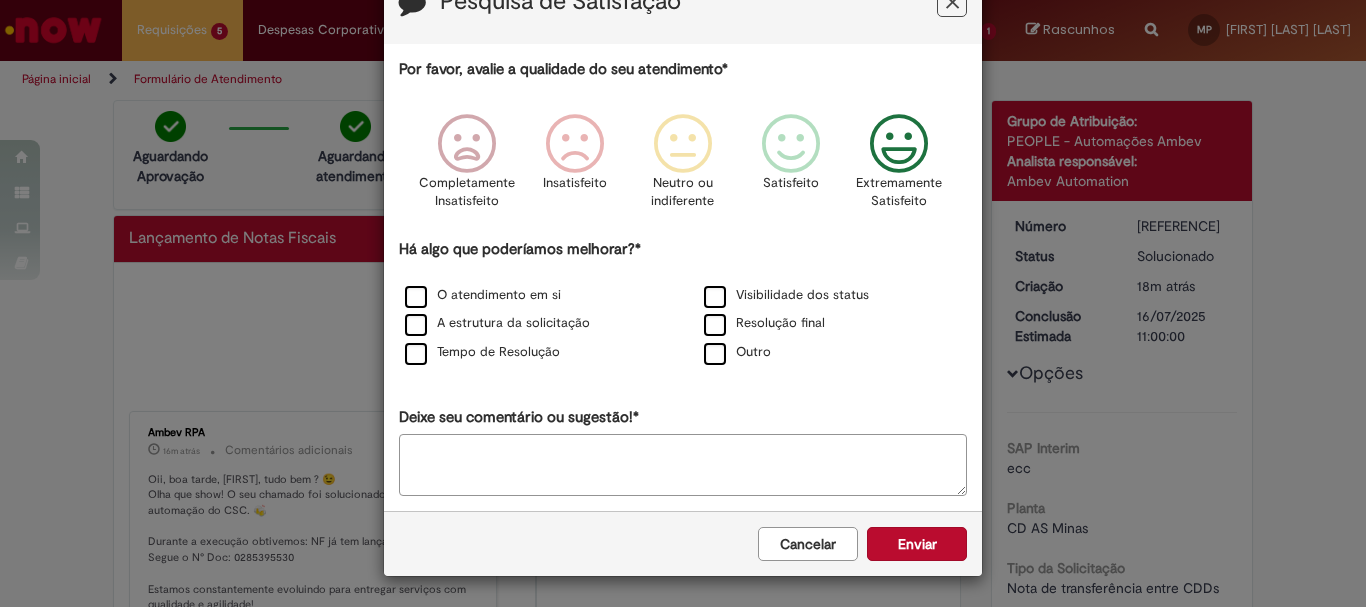 scroll, scrollTop: 66, scrollLeft: 0, axis: vertical 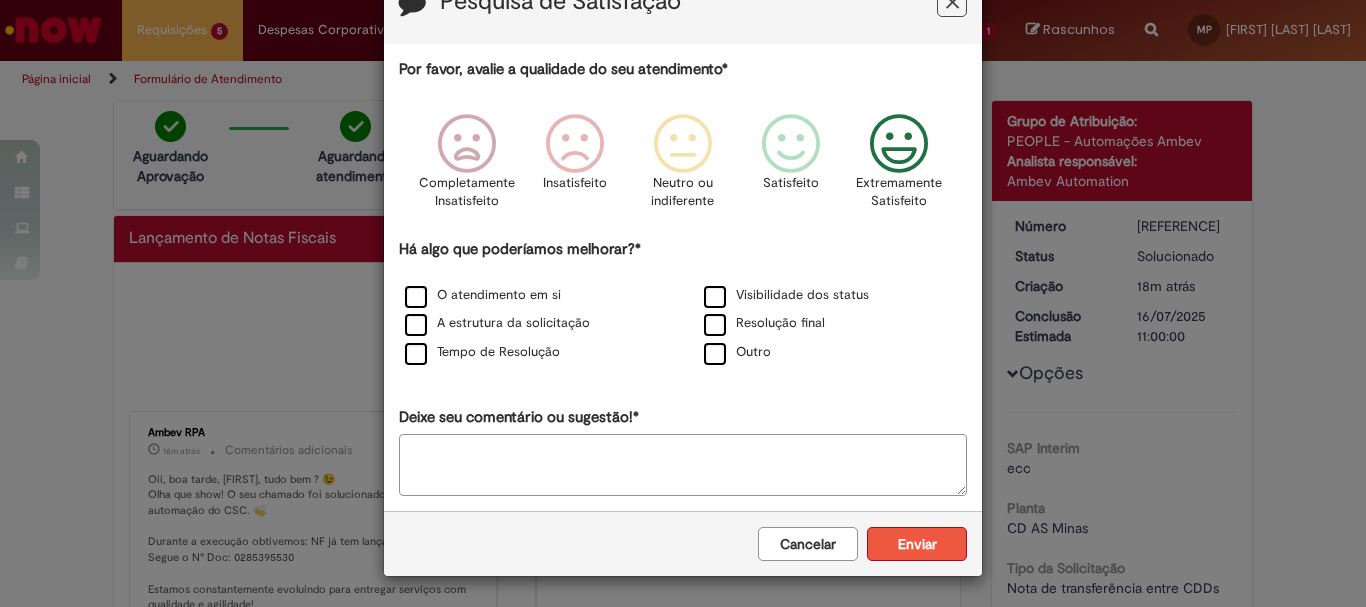 click on "Enviar" at bounding box center (917, 544) 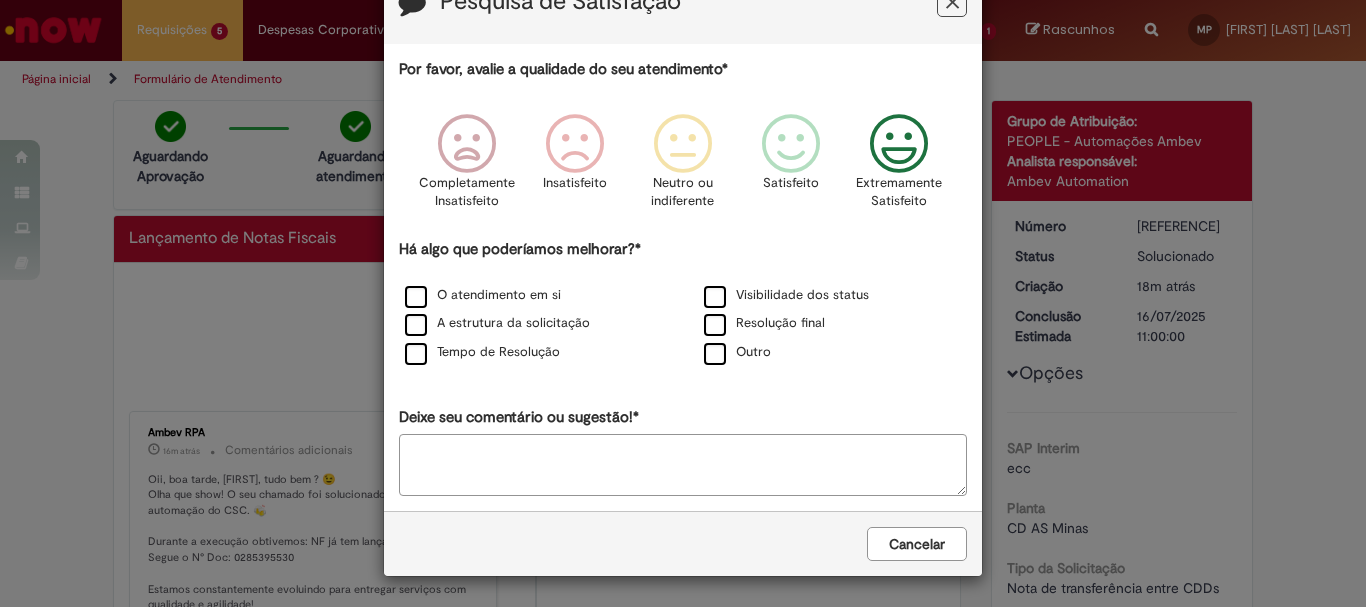 scroll, scrollTop: 0, scrollLeft: 0, axis: both 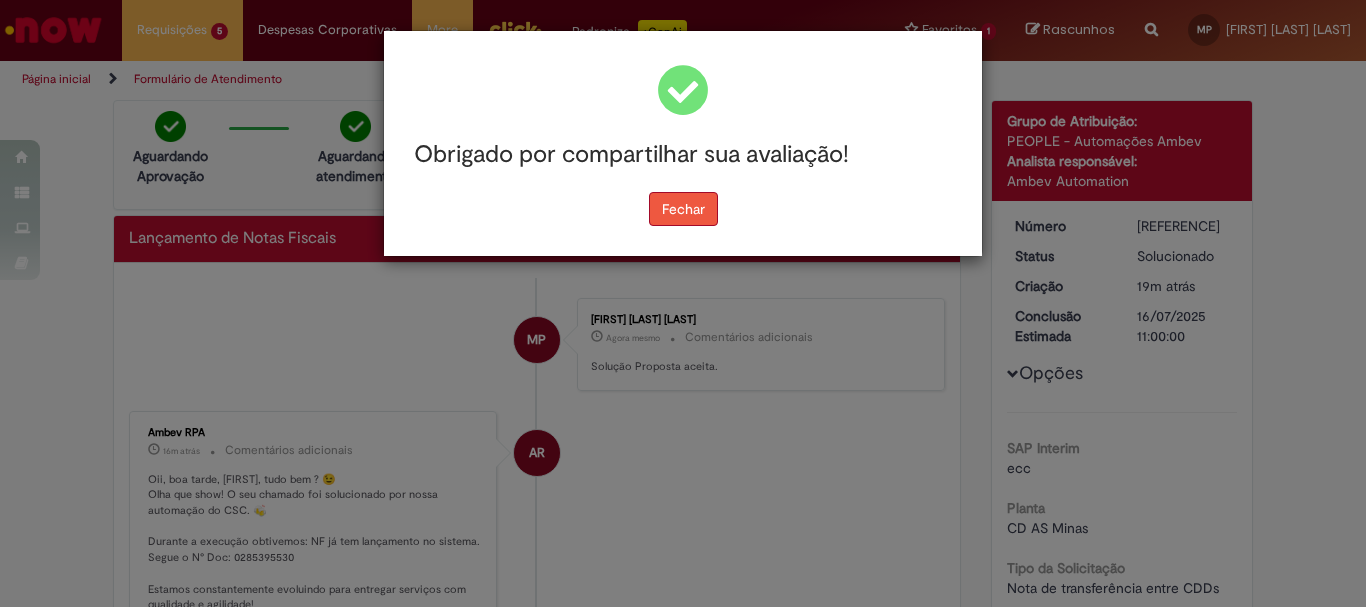 click on "Fechar" at bounding box center (683, 209) 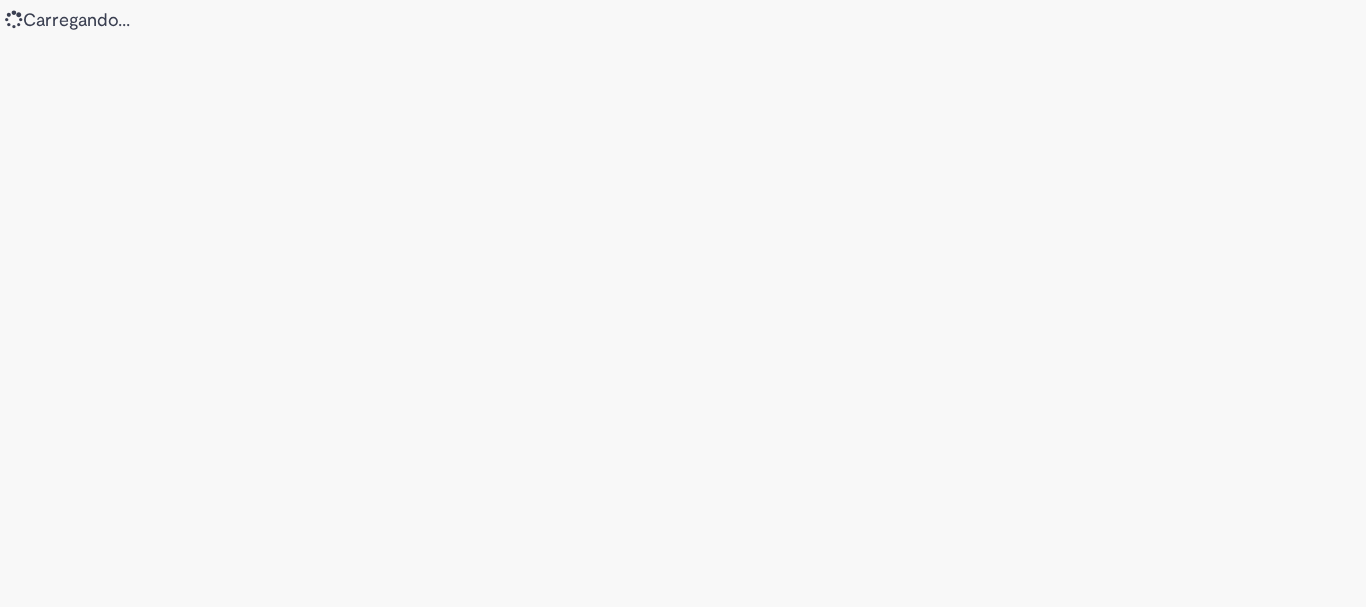 scroll, scrollTop: 0, scrollLeft: 0, axis: both 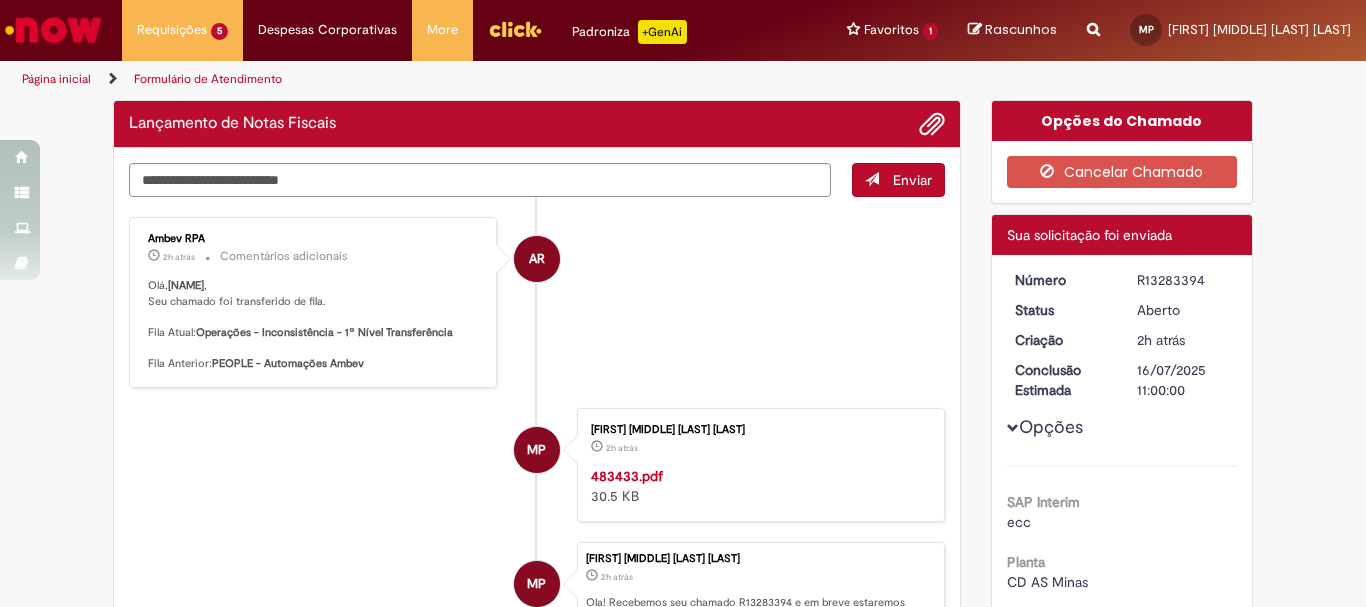 click on "Página inicial" at bounding box center [56, 79] 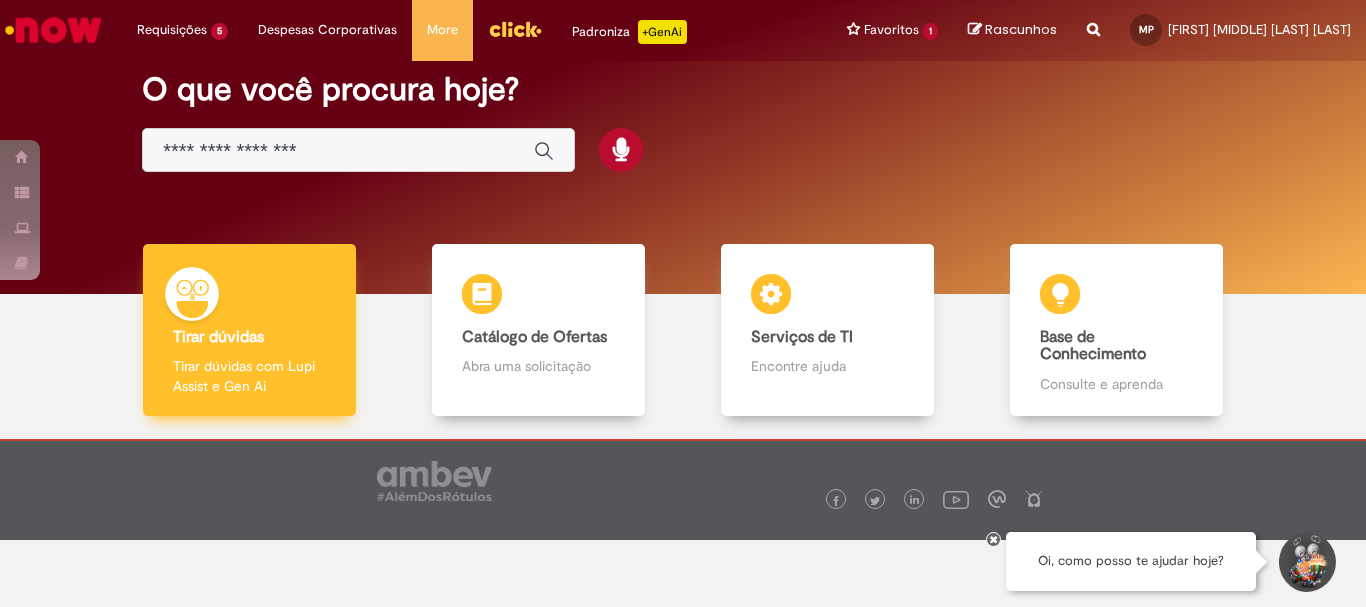 scroll, scrollTop: 71, scrollLeft: 0, axis: vertical 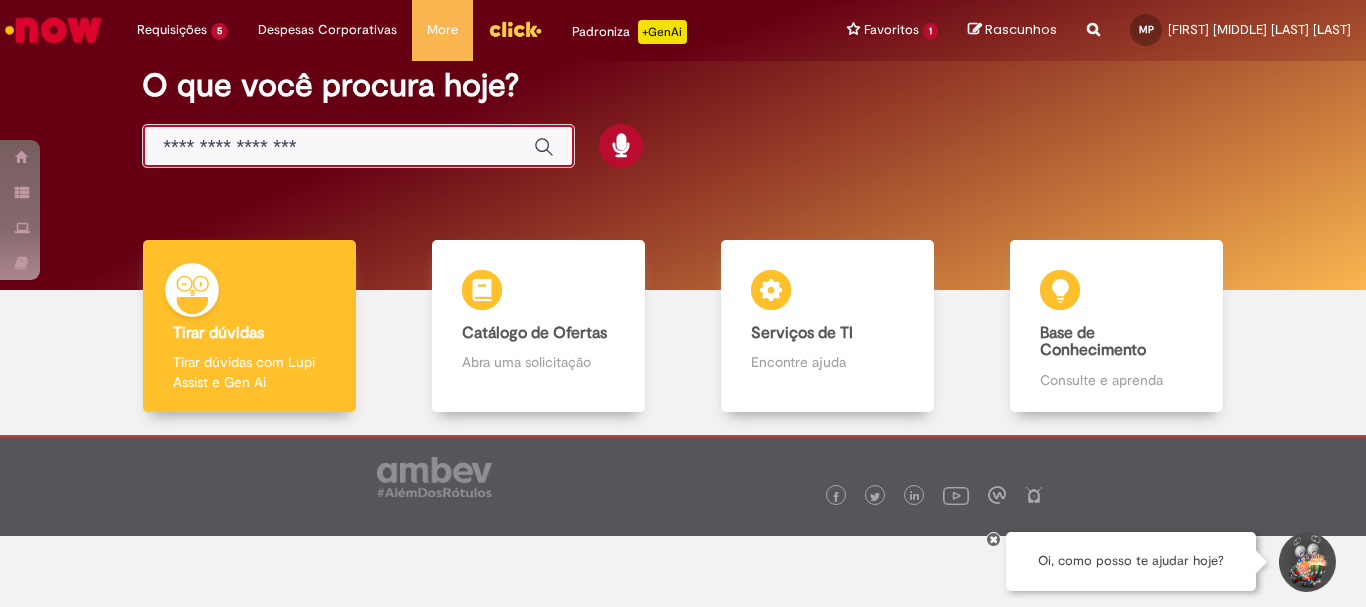click at bounding box center (338, 147) 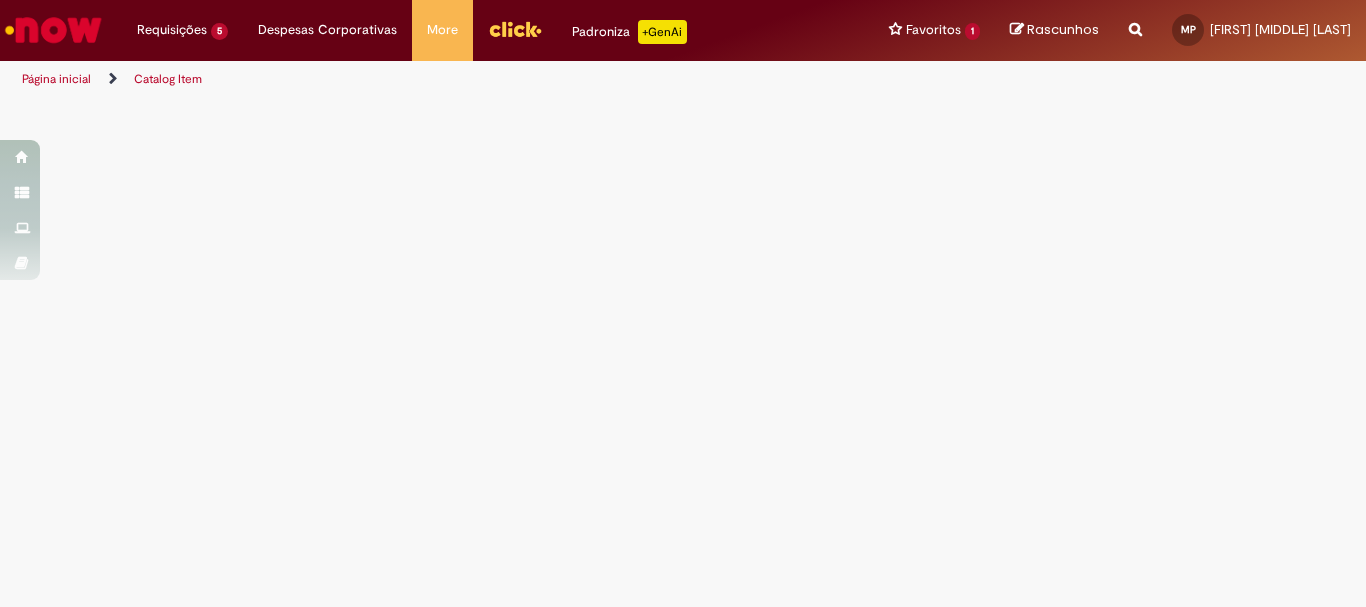 scroll, scrollTop: 0, scrollLeft: 0, axis: both 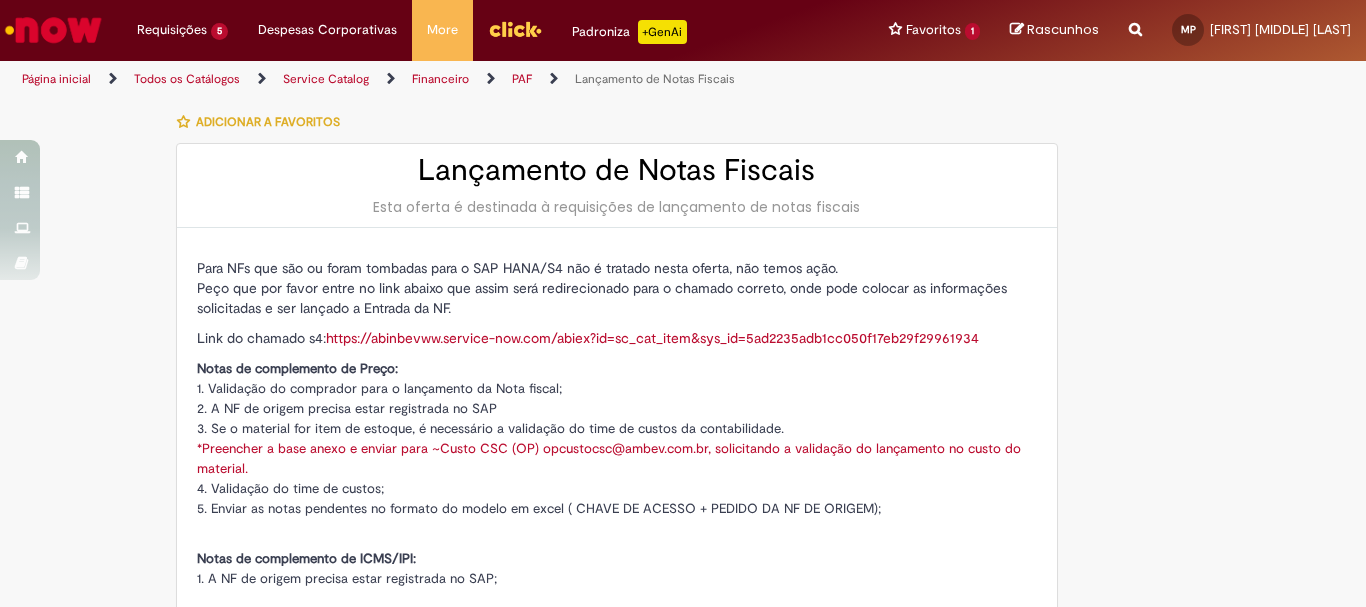 type on "********" 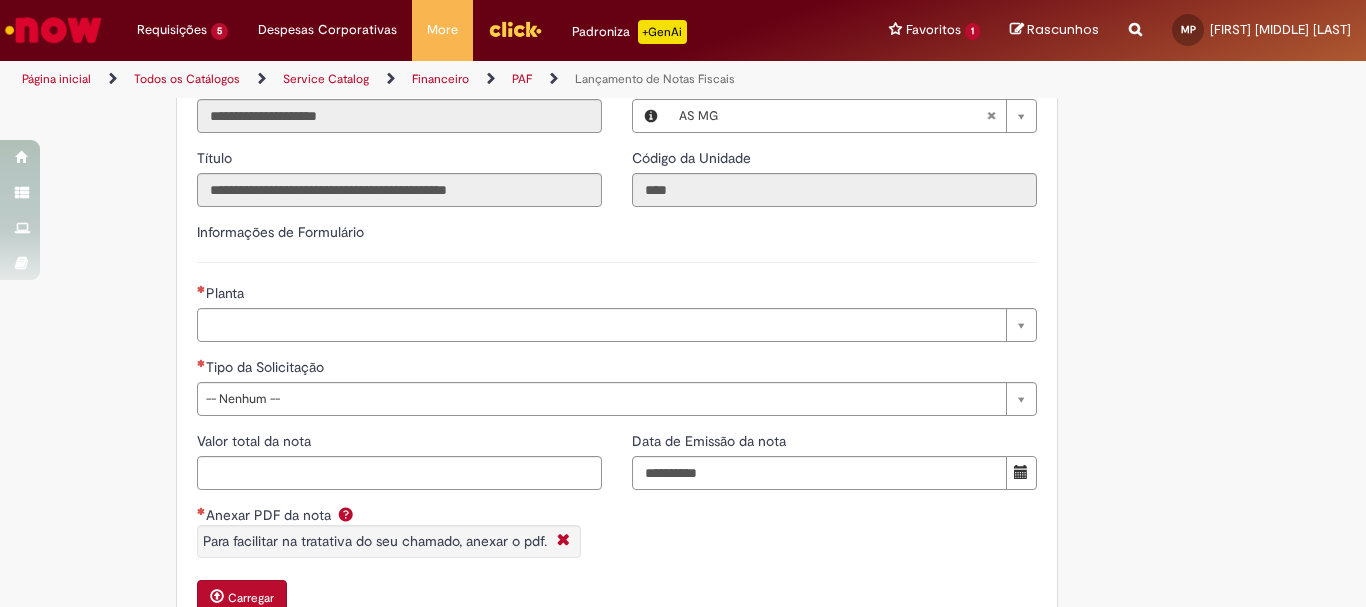 scroll, scrollTop: 1138, scrollLeft: 0, axis: vertical 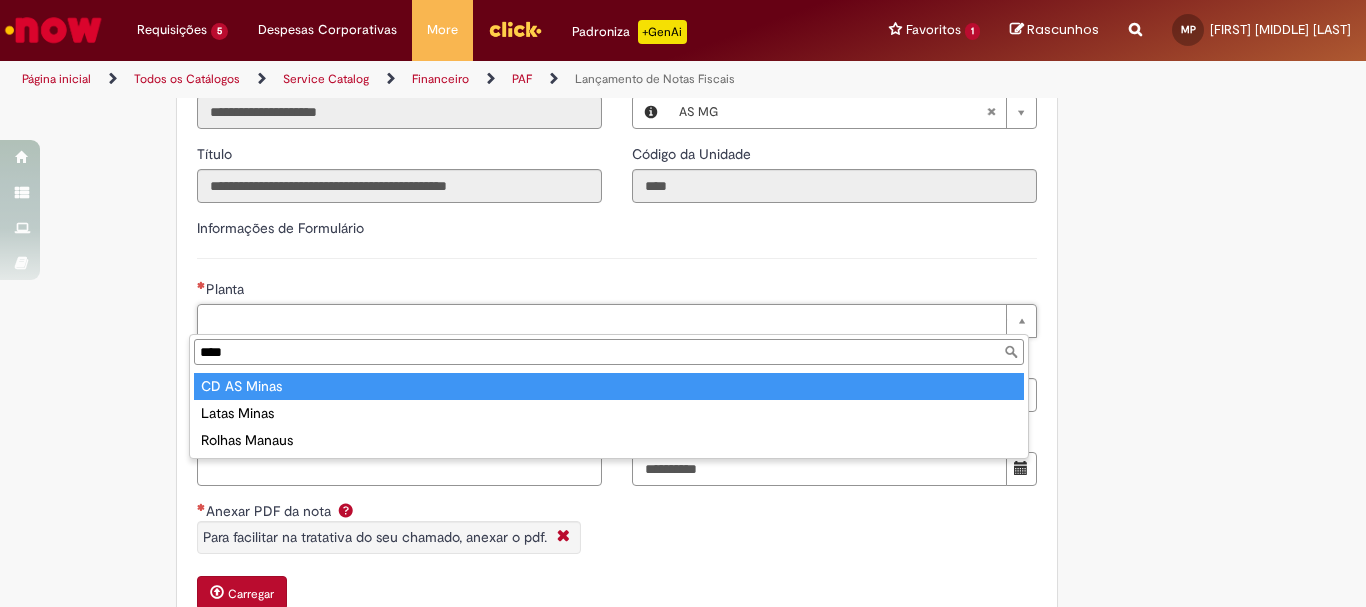type on "****" 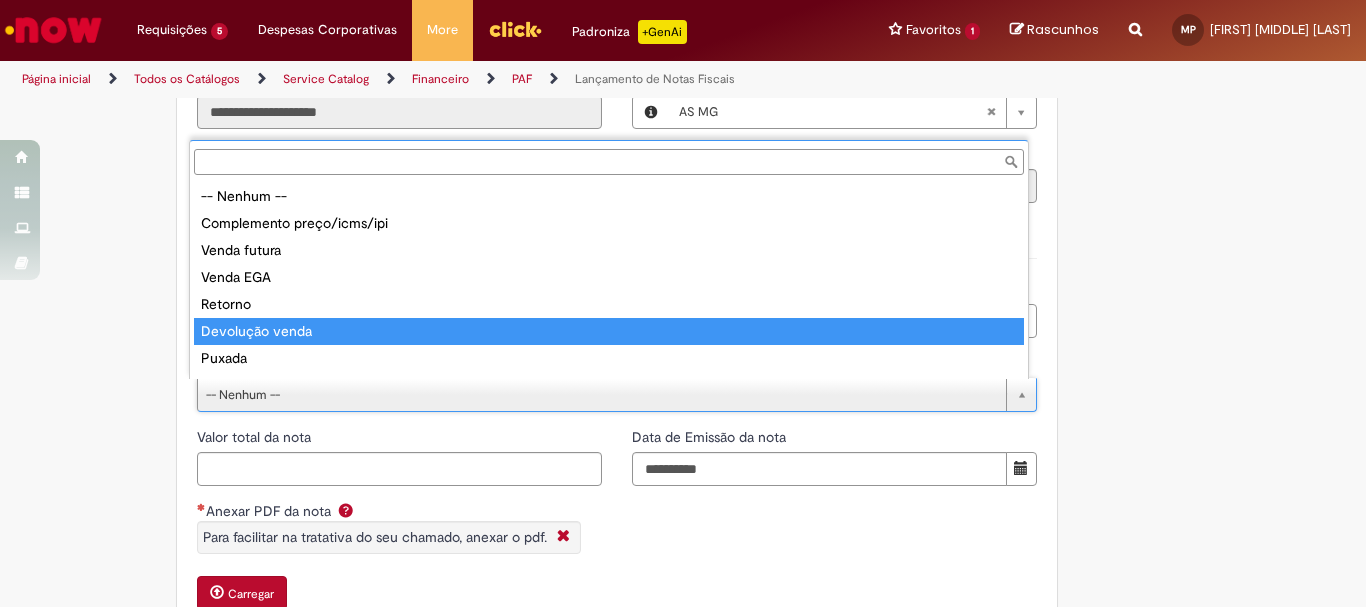 scroll, scrollTop: 78, scrollLeft: 0, axis: vertical 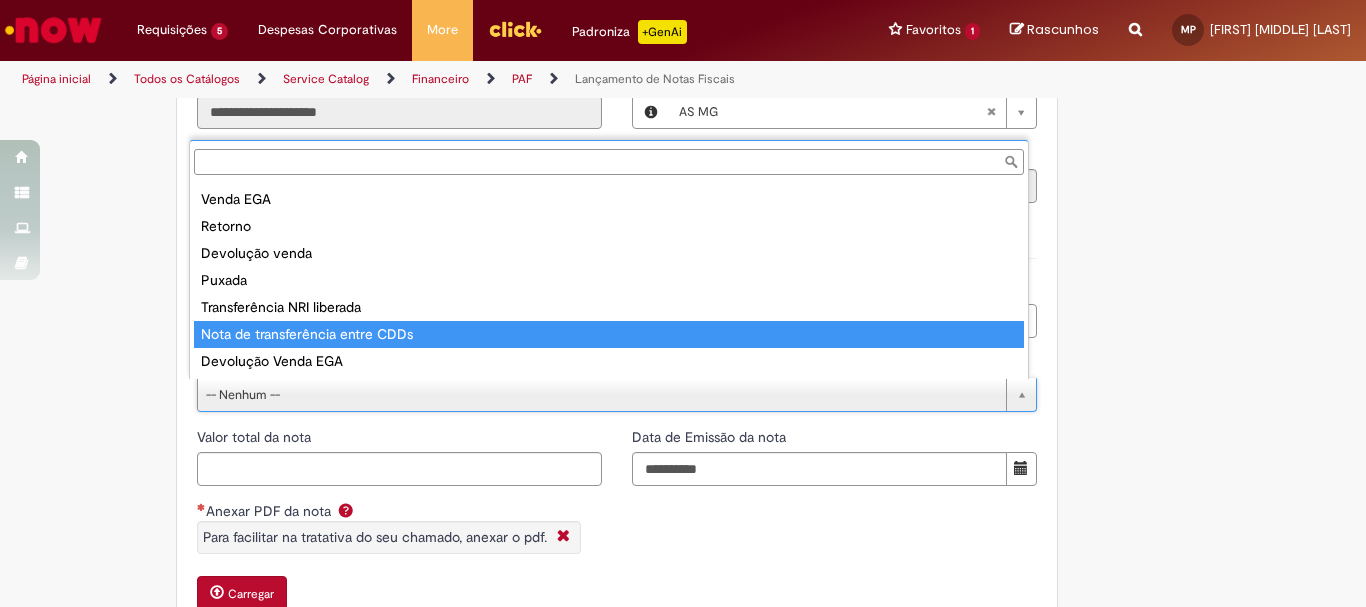 type on "**********" 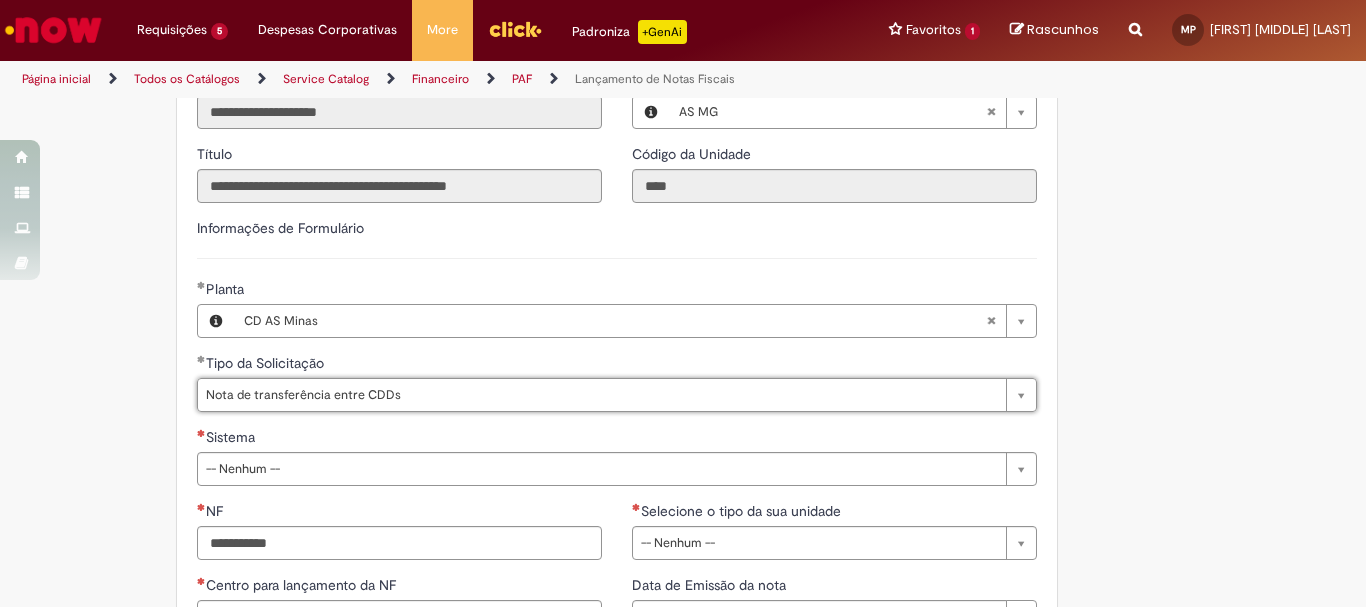 click on "Adicionar a Favoritos
Lançamento de Notas Fiscais
Esta oferta é destinada à requisições de lançamento de notas fiscais
Para NFs que são ou foram tombadas para o SAP HANA/S4 não é tratado nesta oferta, não temos ação. Peço que por favor entre no link abaixo que assim será redirecionado para o chamado correto, onde pode colocar as informações solicitadas e ser lançado a Entrada da NF.
Link do chamado s4: https://abinbevww.service-now.com/abiex?id=sc_cat_item&sys_id=[URL_ID]
Notas de complemento de Preço: 1. Validação do comprador para o lançamento da Nota fiscal; 2. A NF de origem precisa estar registrada no SAP 3. Se o material for item de estoque, é necessário a validação do time de custos da contabilidade. 4. Validação do time de custos; 5. Enviar as notas pendentes no formato do modelo em excel ( CHAVE DE ACESSO + PEDIDO DA NF DE ORIGEM);" at bounding box center [683, 166] 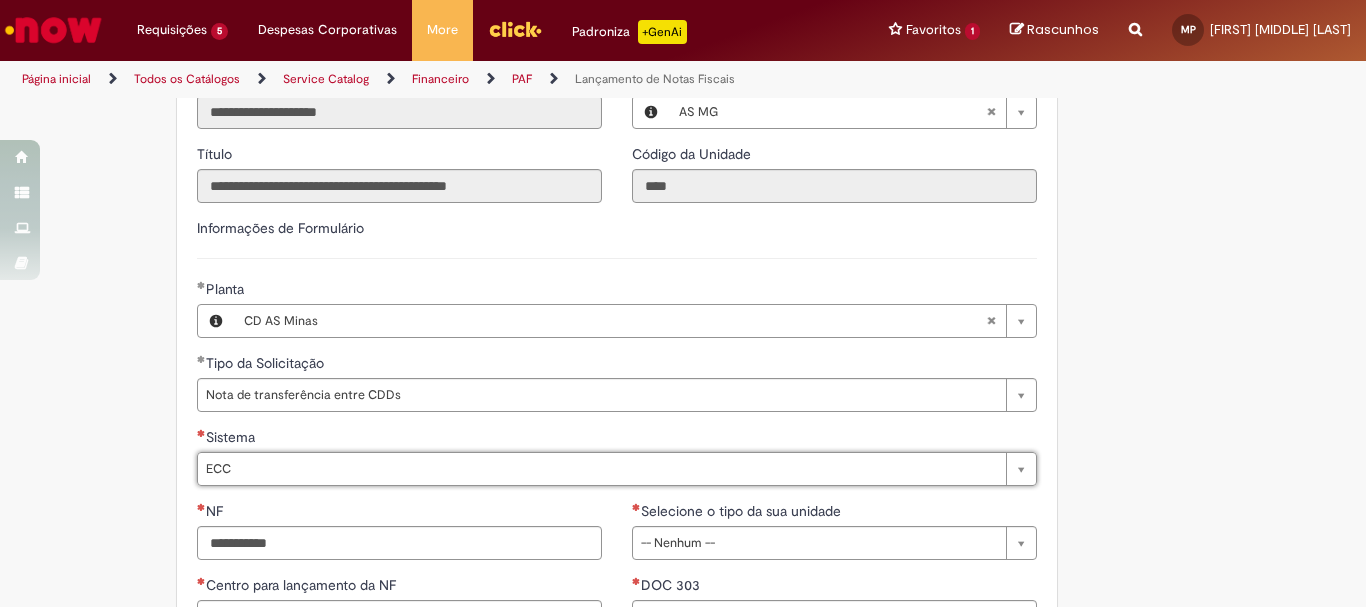 type on "***" 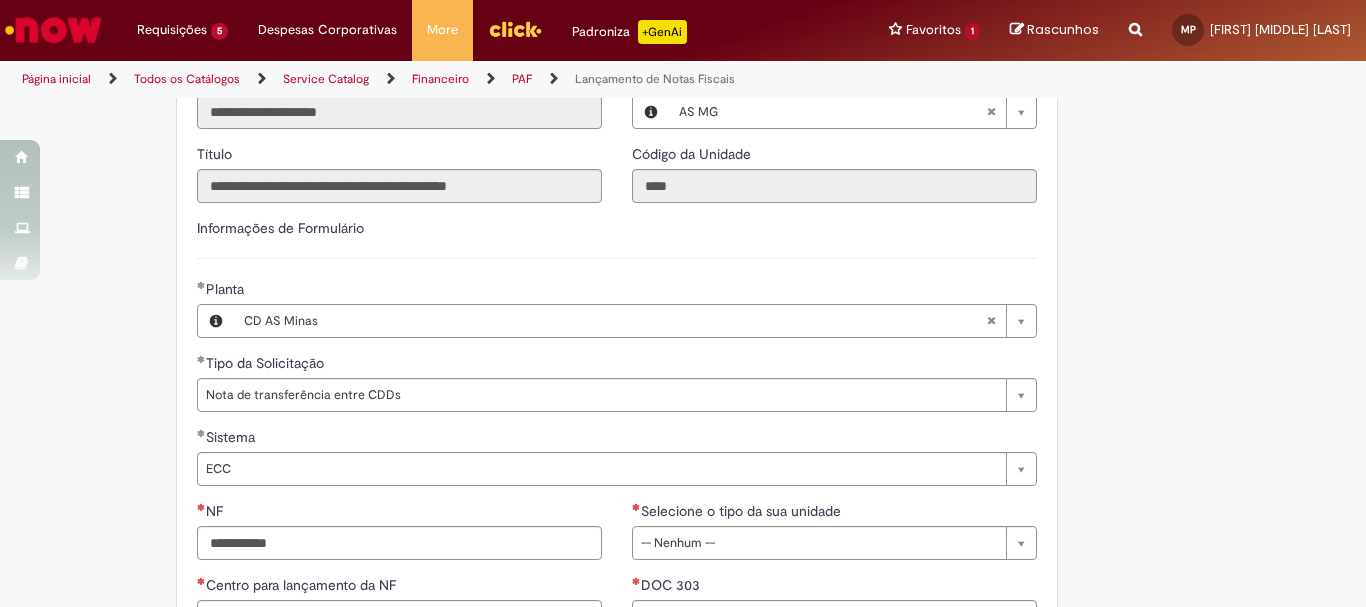 click on "Adicionar a Favoritos
Lançamento de Notas Fiscais
Esta oferta é destinada à requisições de lançamento de notas fiscais
Para NFs que são ou foram tombadas para o SAP HANA/S4 não é tratado nesta oferta, não temos ação. Peço que por favor entre no link abaixo que assim será redirecionado para o chamado correto, onde pode colocar as informações solicitadas e ser lançado a Entrada da NF.
Link do chamado s4: https://abinbevww.service-now.com/abiex?id=sc_cat_item&sys_id=[URL_ID]
Notas de complemento de Preço: 1. Validação do comprador para o lançamento da Nota fiscal; 2. A NF de origem precisa estar registrada no SAP 3. Se o material for item de estoque, é necessário a validação do time de custos da contabilidade. *Preencher a base anexo e enviar para ~Custo CSC (OP) opcustocsc@ambev.com.br, solicitando a validação do lançamento no custo do material." at bounding box center (585, 166) 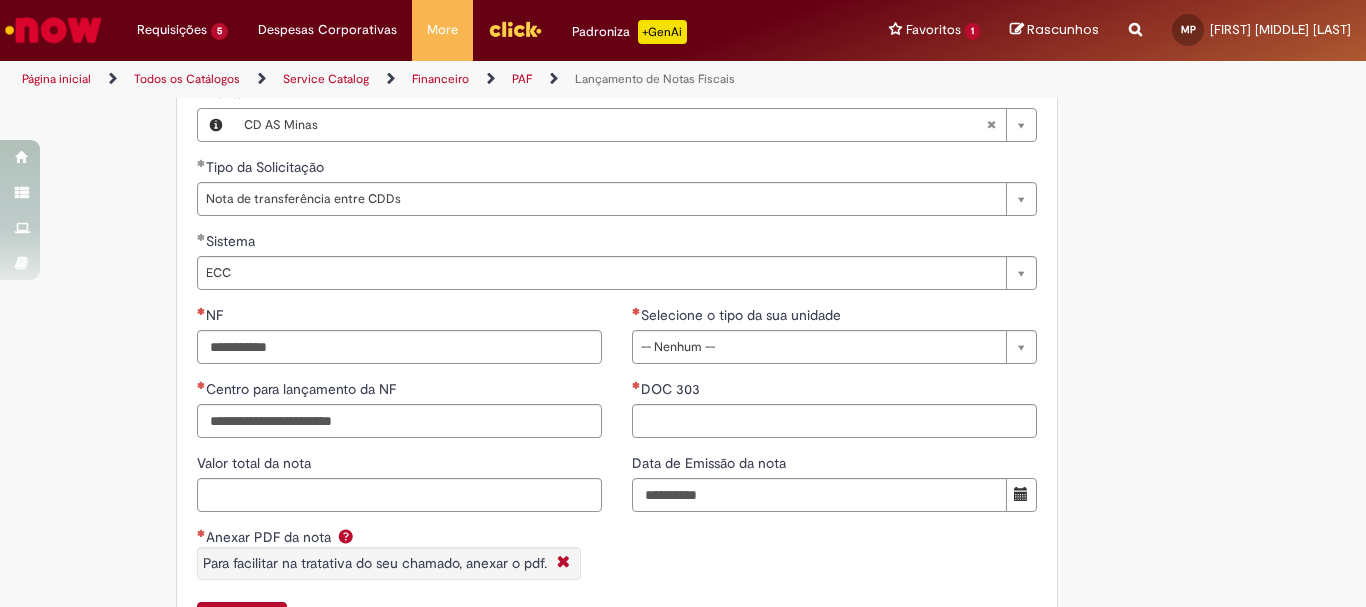 scroll, scrollTop: 1373, scrollLeft: 0, axis: vertical 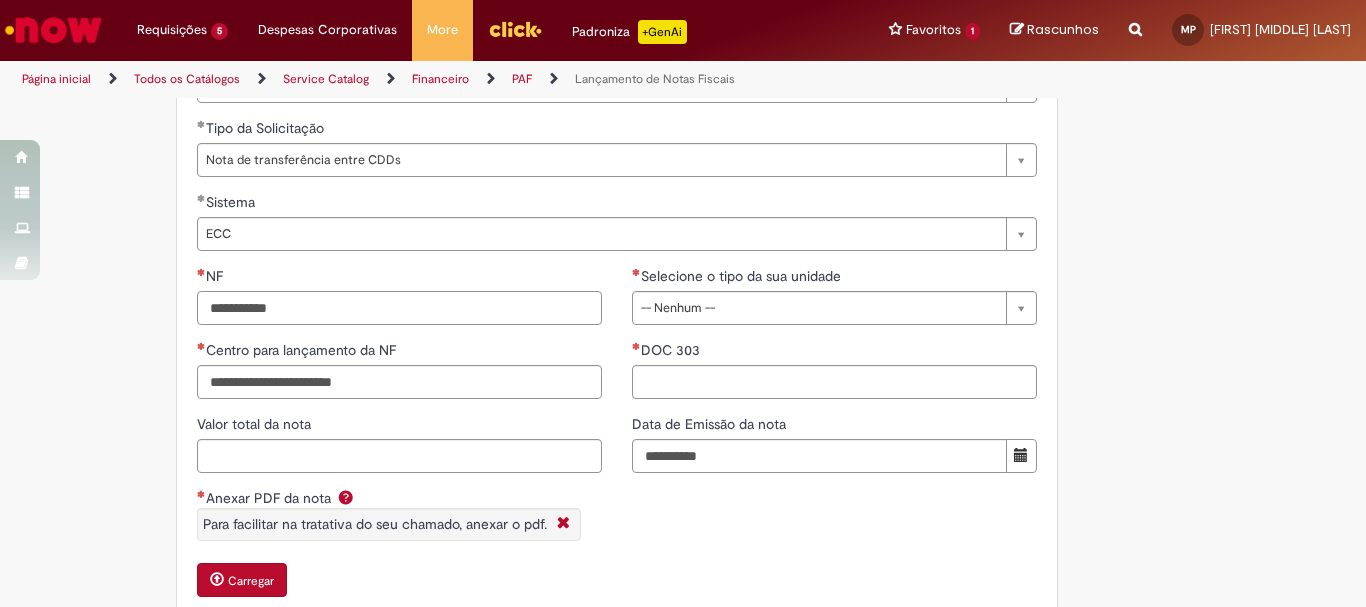 click on "NF" at bounding box center [399, 308] 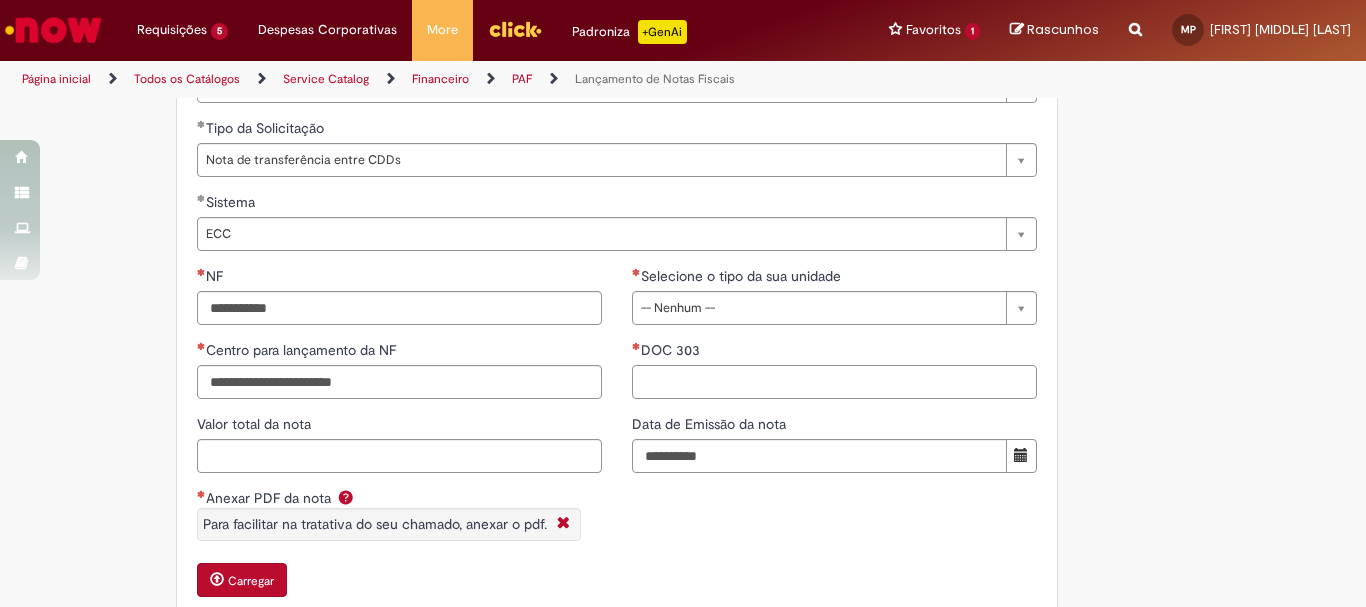 click on "DOC 303" at bounding box center [834, 382] 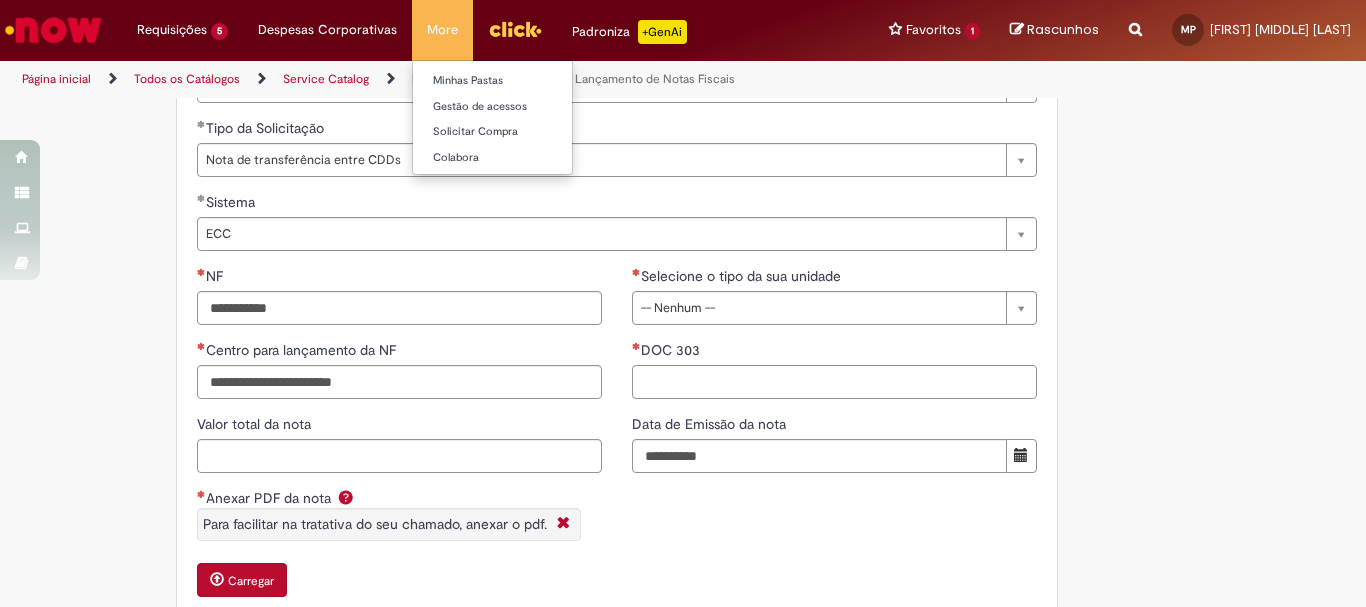 paste on "**********" 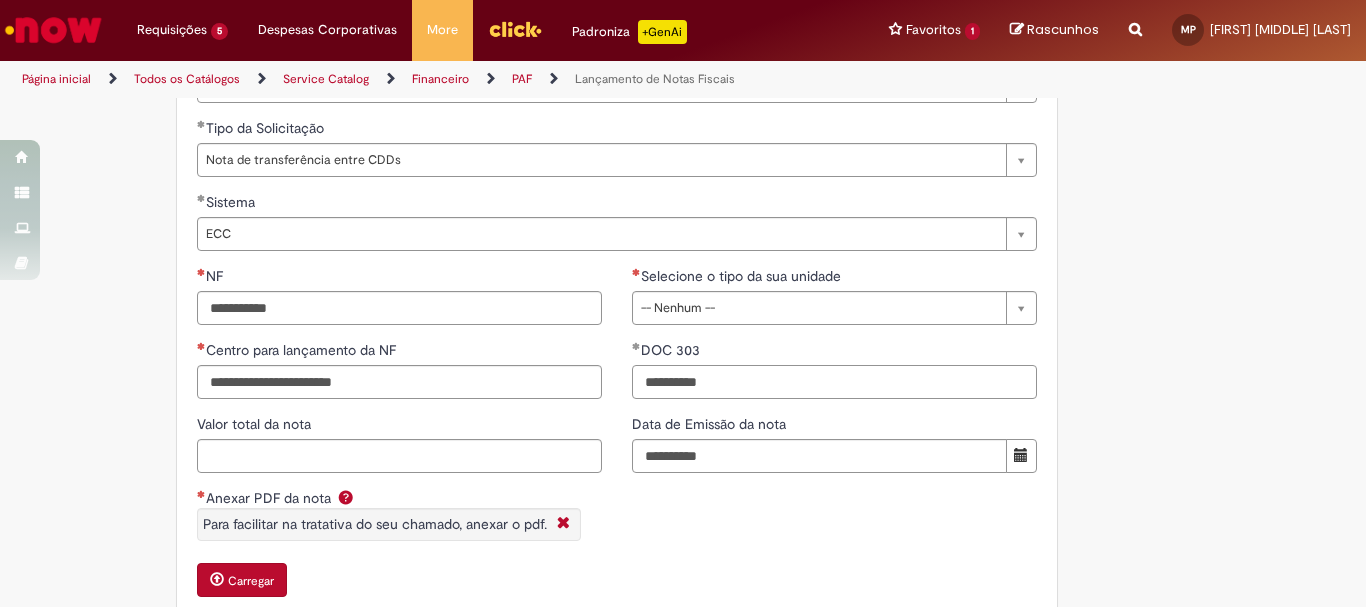 type on "**********" 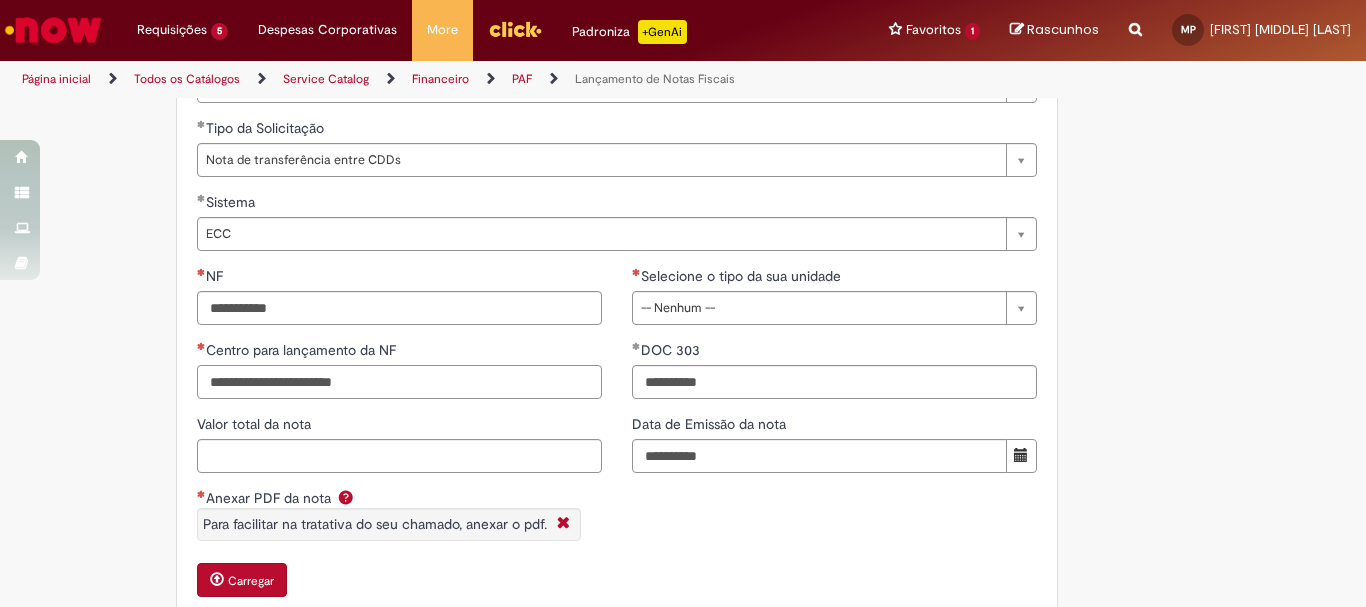click on "Centro para lançamento da NF" at bounding box center [399, 382] 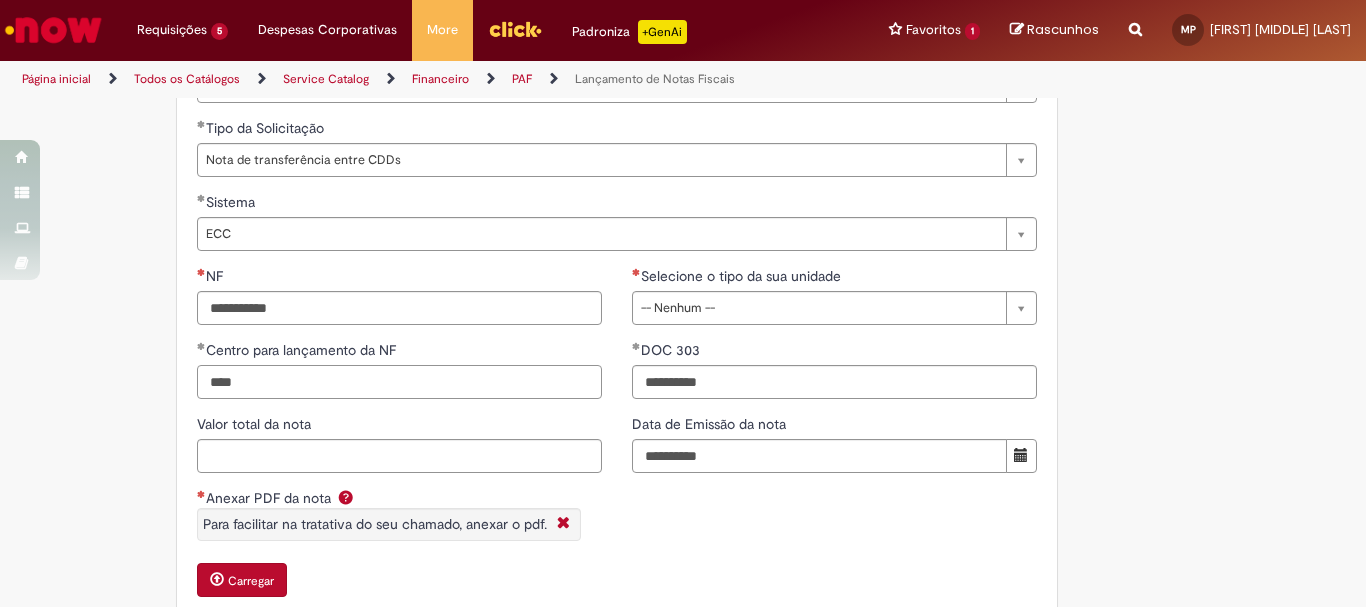 type on "****" 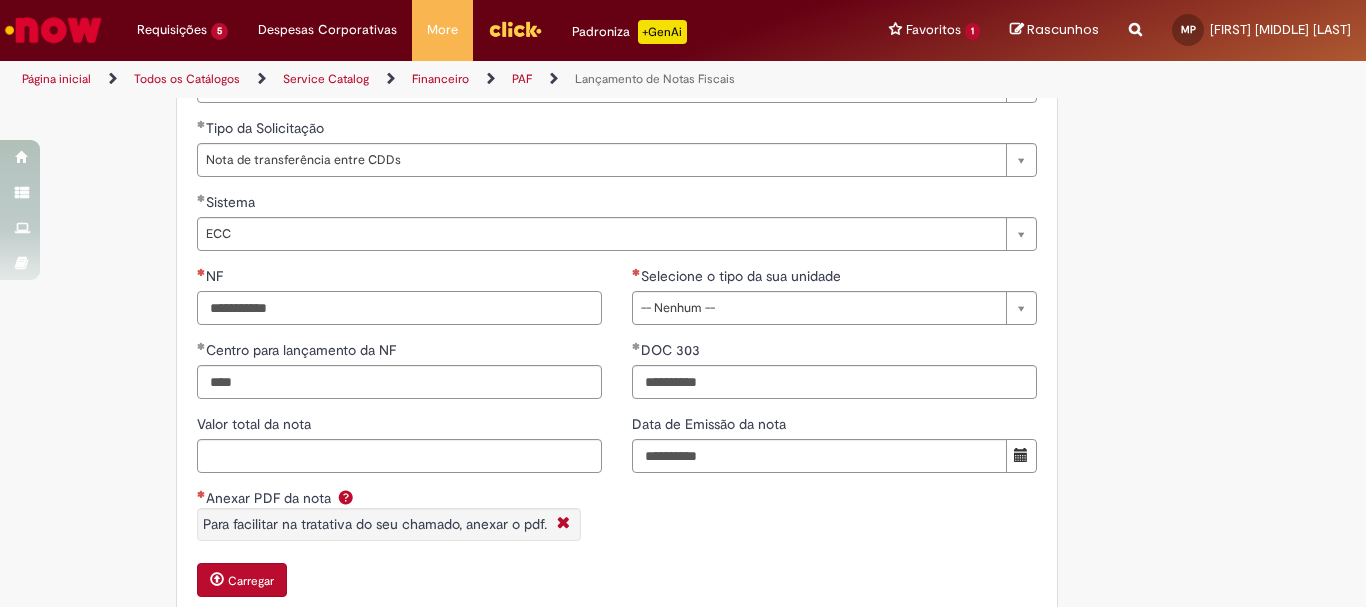 click on "NF" at bounding box center [399, 308] 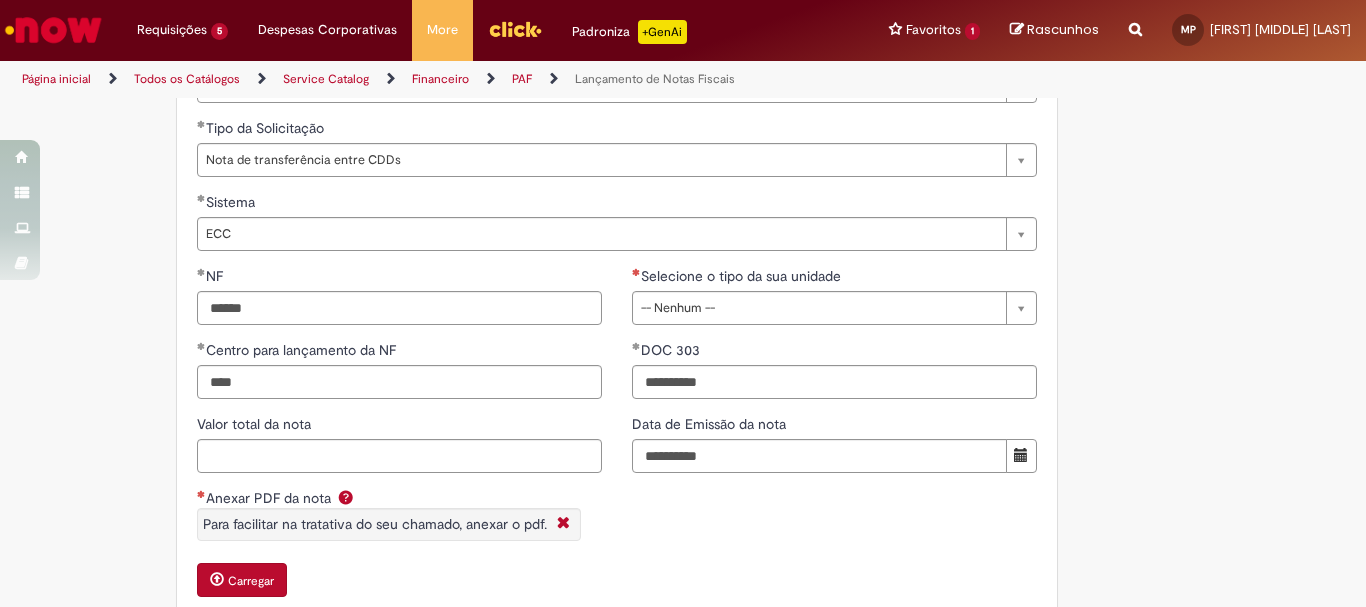 type on "*********" 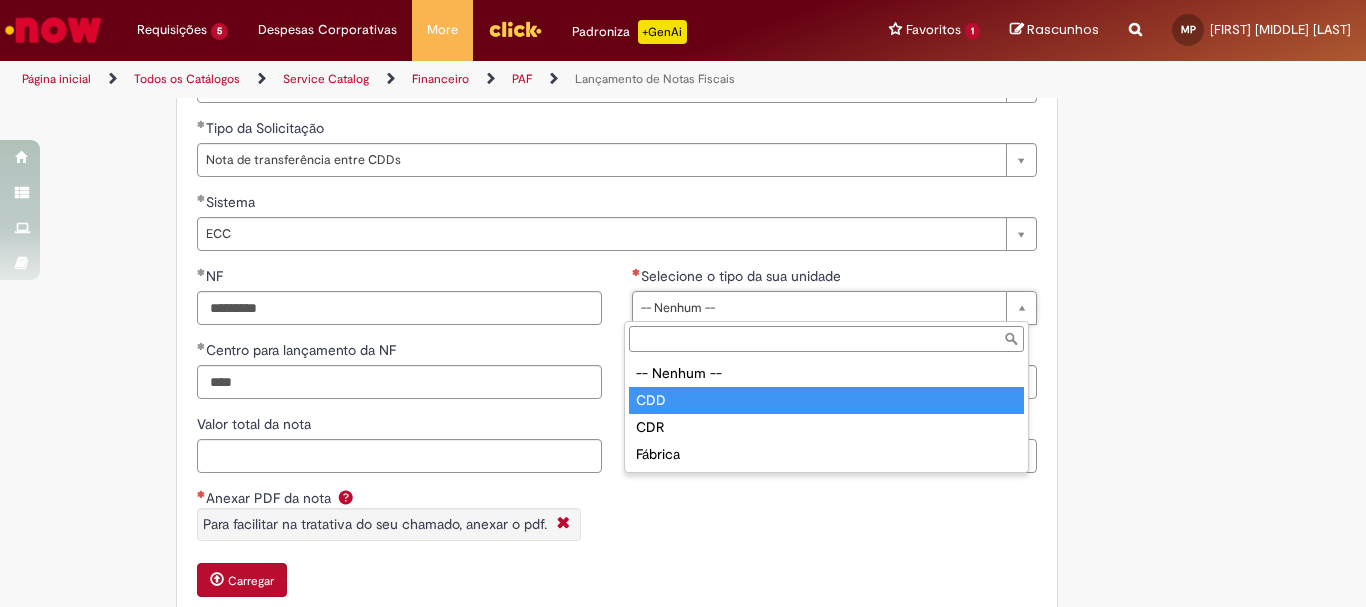 type on "***" 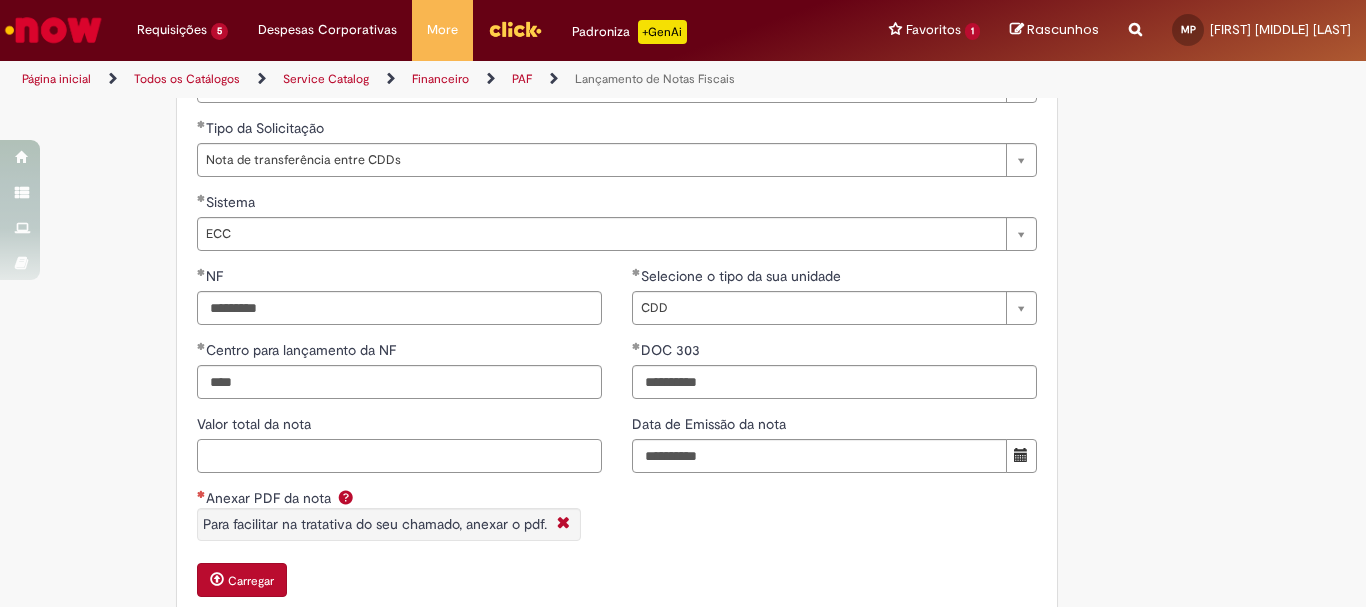 click on "Valor total da nota" at bounding box center (399, 456) 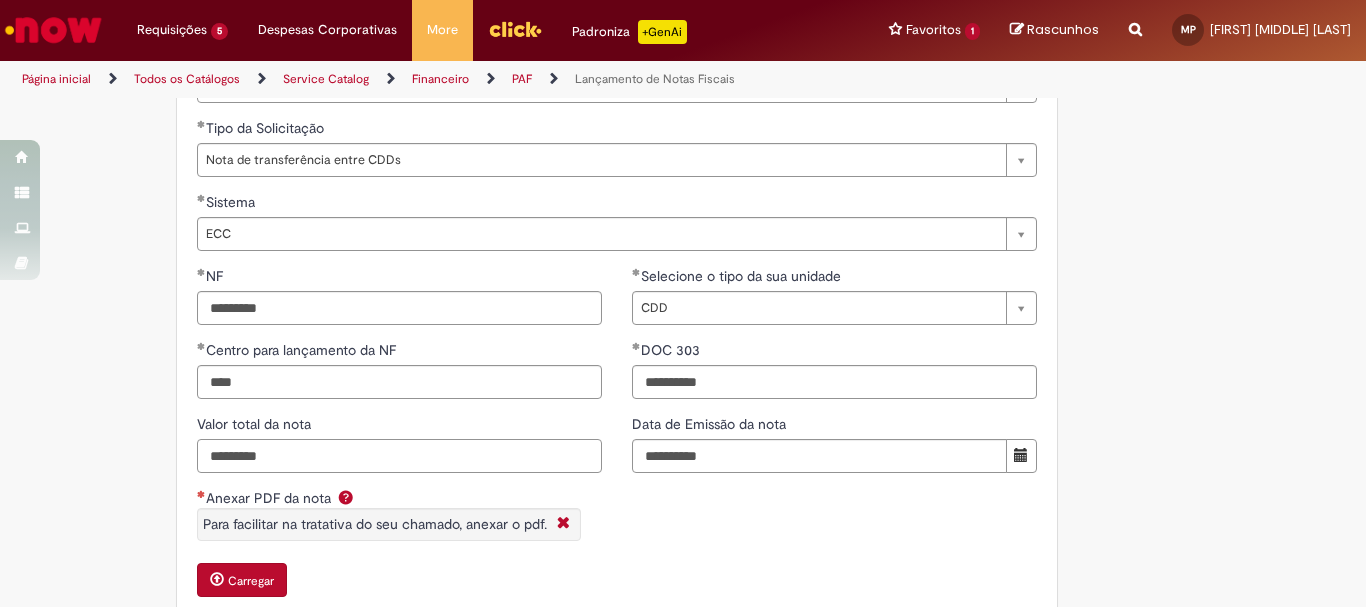type on "*********" 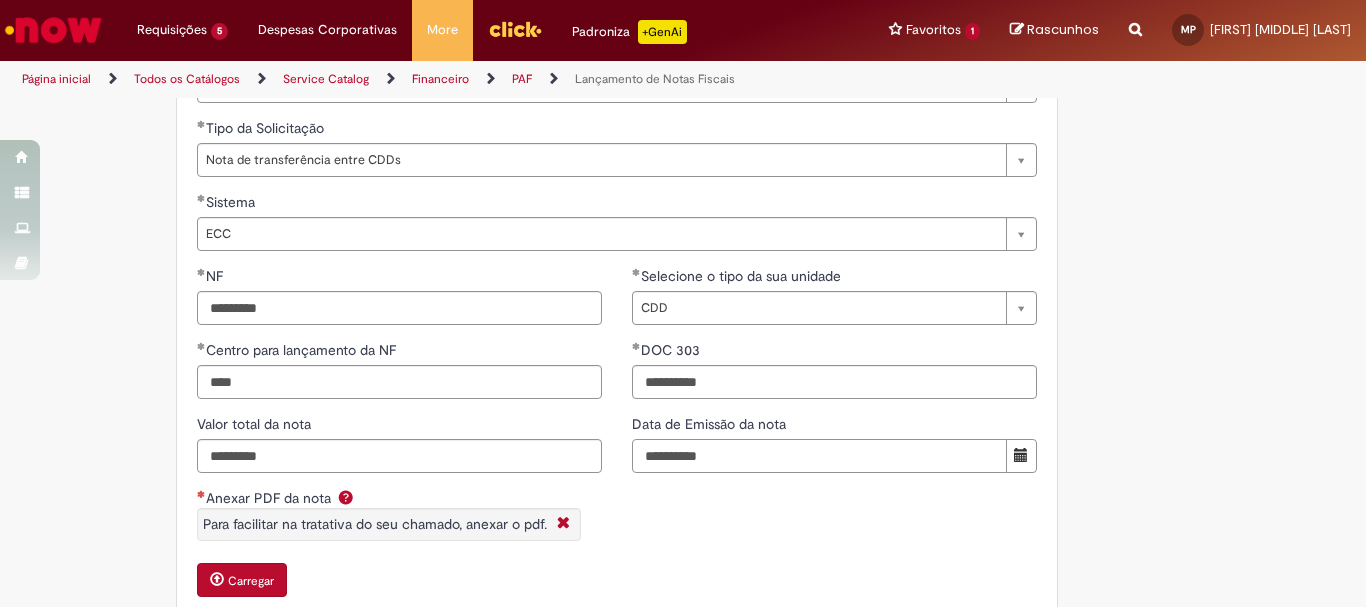 click on "Data de Emissão da nota" at bounding box center (819, 456) 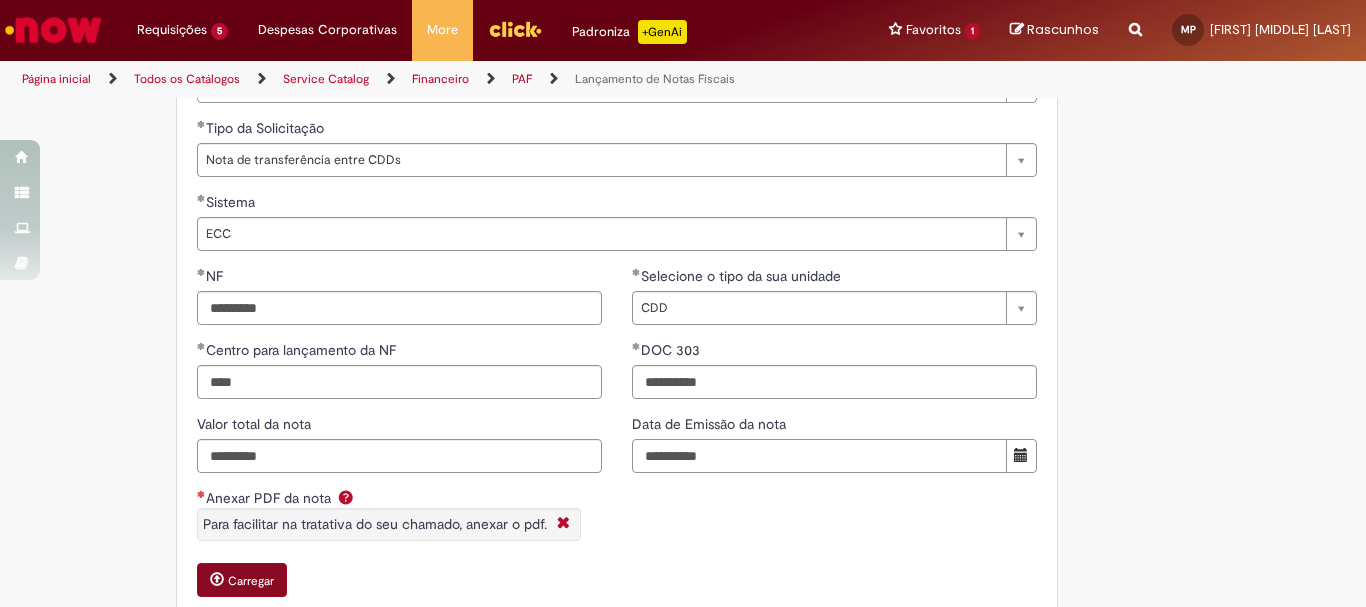 type on "**********" 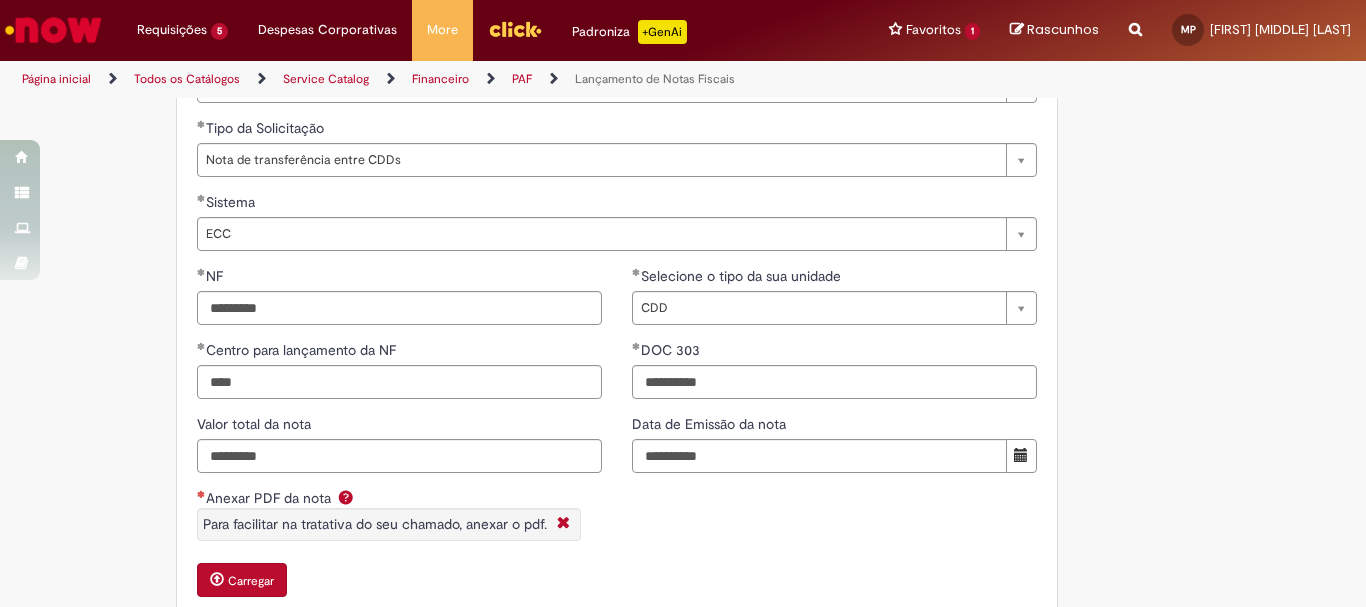 click on "Carregar" at bounding box center [251, 581] 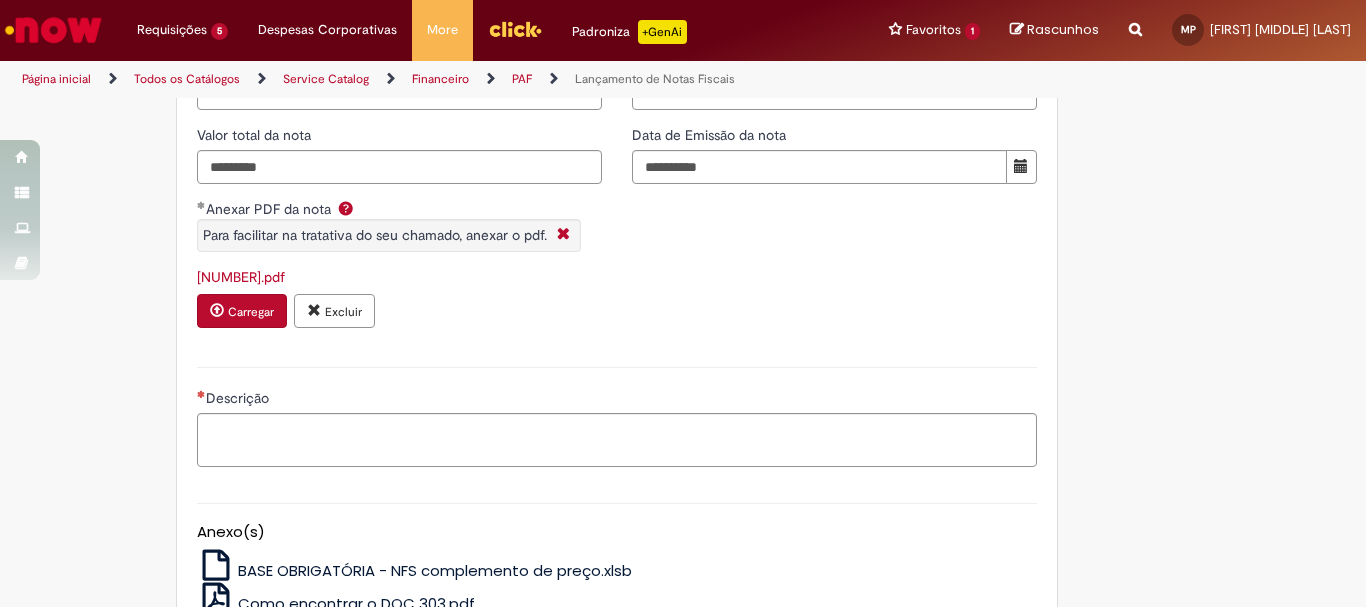 scroll, scrollTop: 1923, scrollLeft: 0, axis: vertical 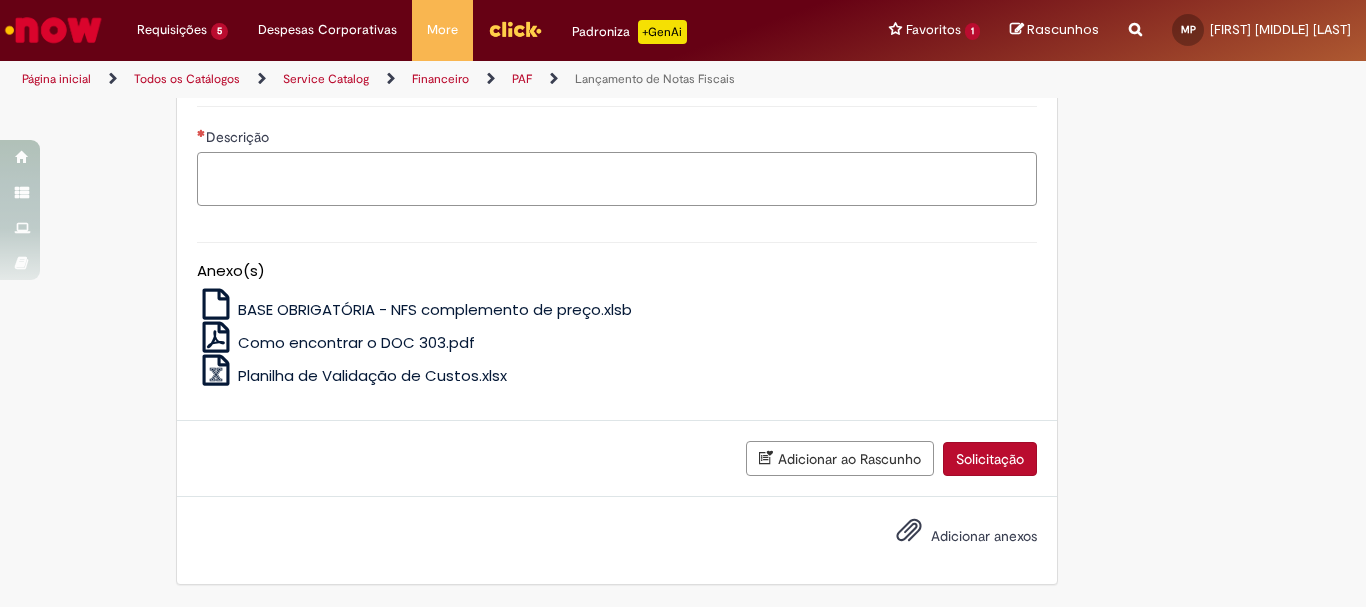 click on "Descrição" at bounding box center (617, 179) 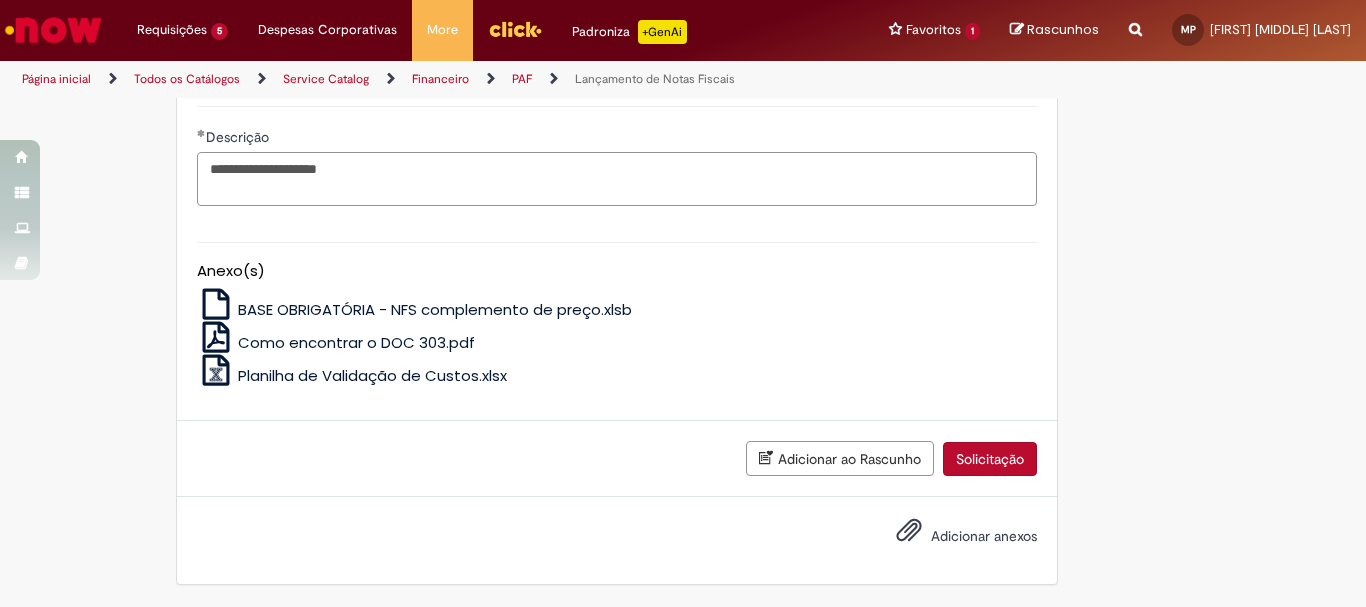 click on "**********" at bounding box center (617, 179) 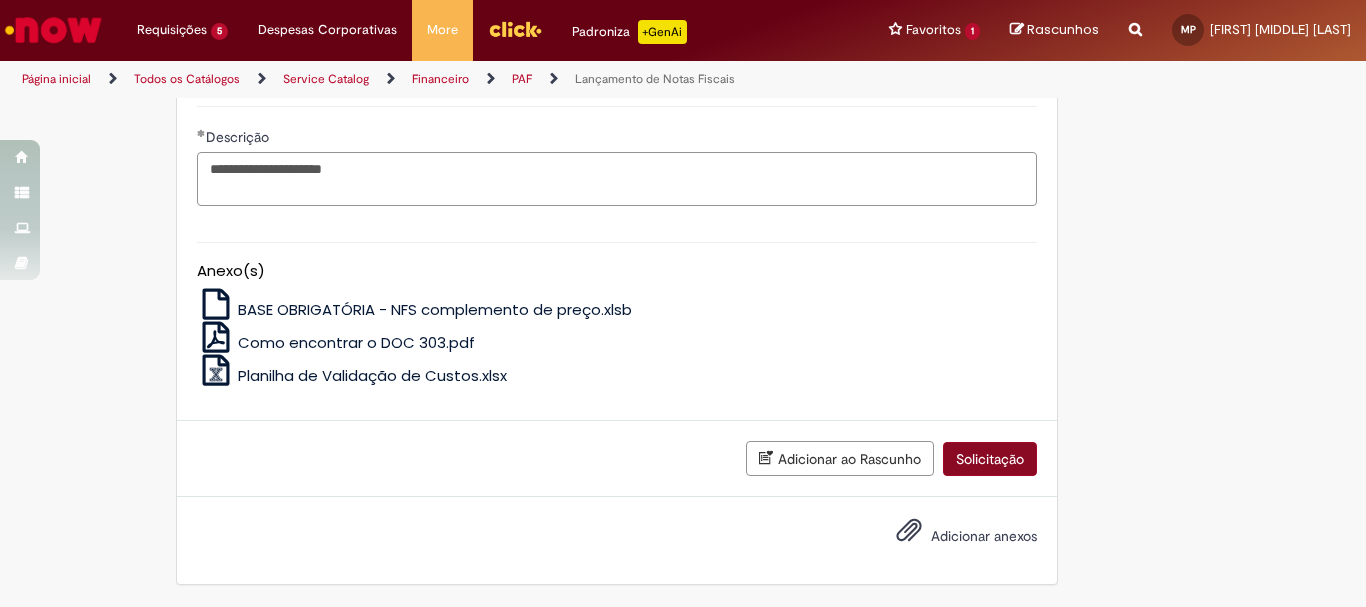type on "**********" 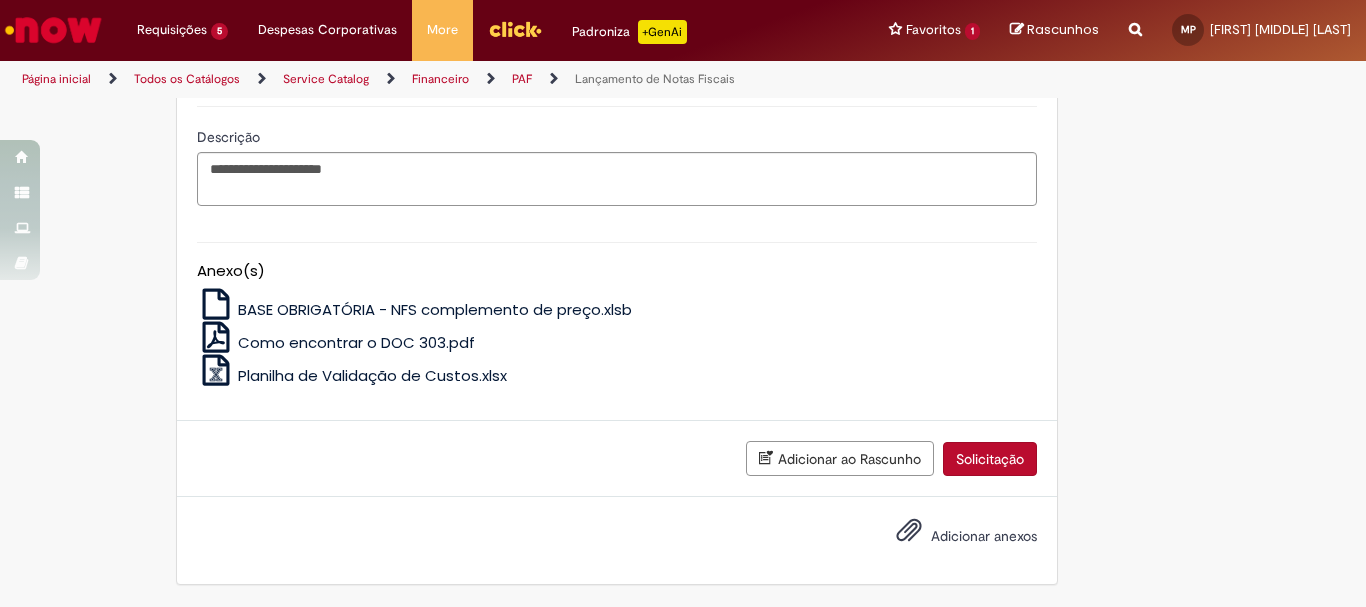 click on "Solicitação" at bounding box center (990, 459) 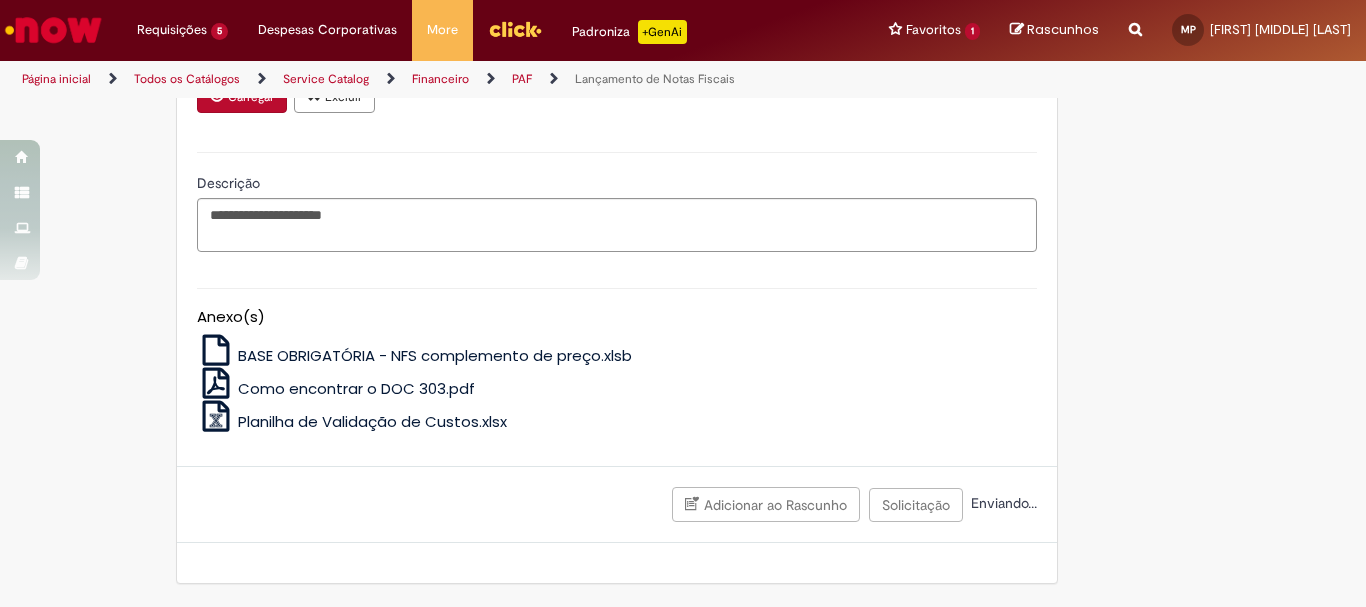 scroll, scrollTop: 1876, scrollLeft: 0, axis: vertical 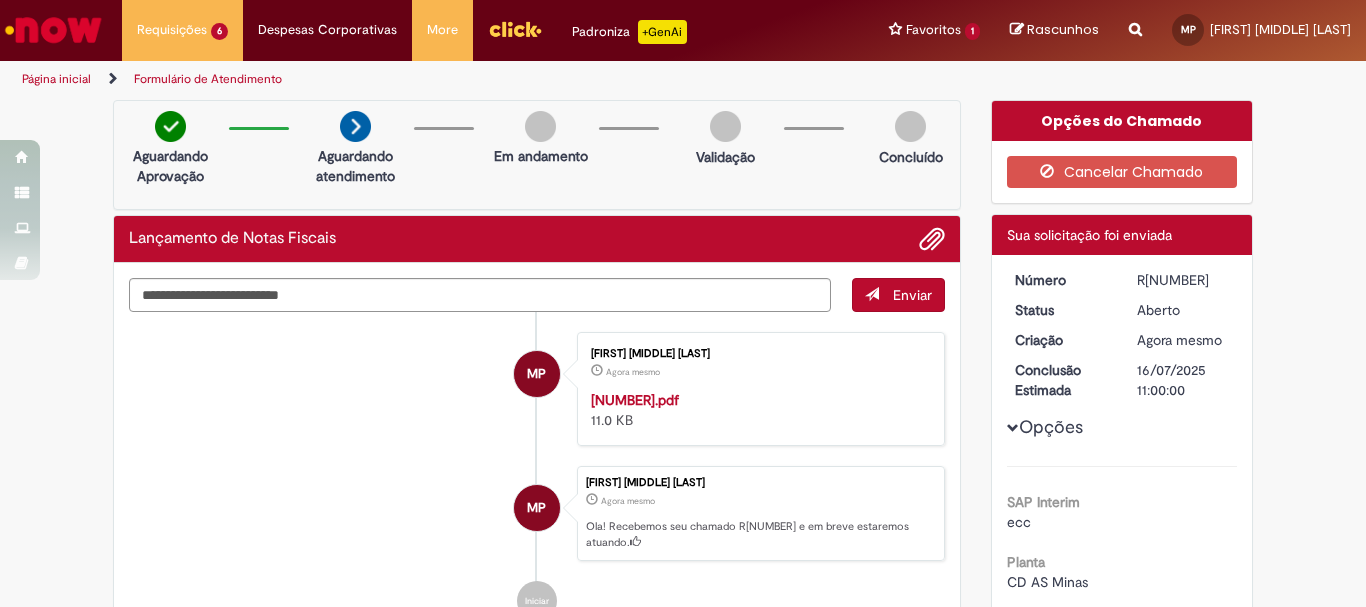 click on "Página inicial" at bounding box center (56, 79) 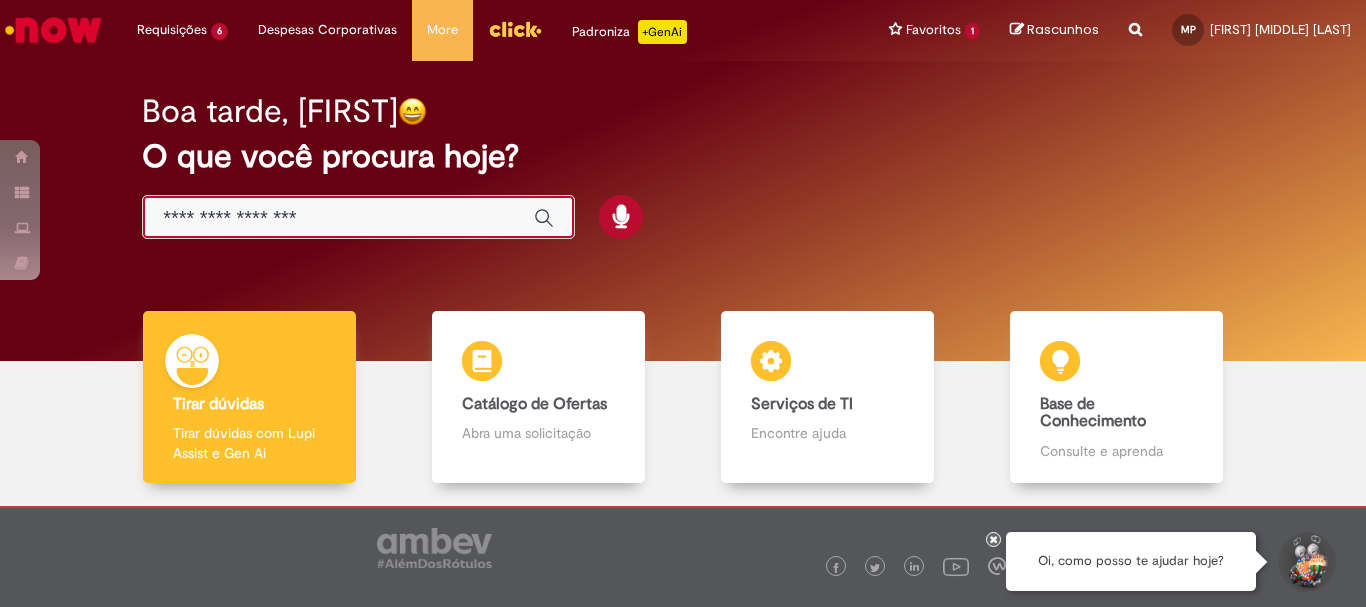 click at bounding box center [338, 218] 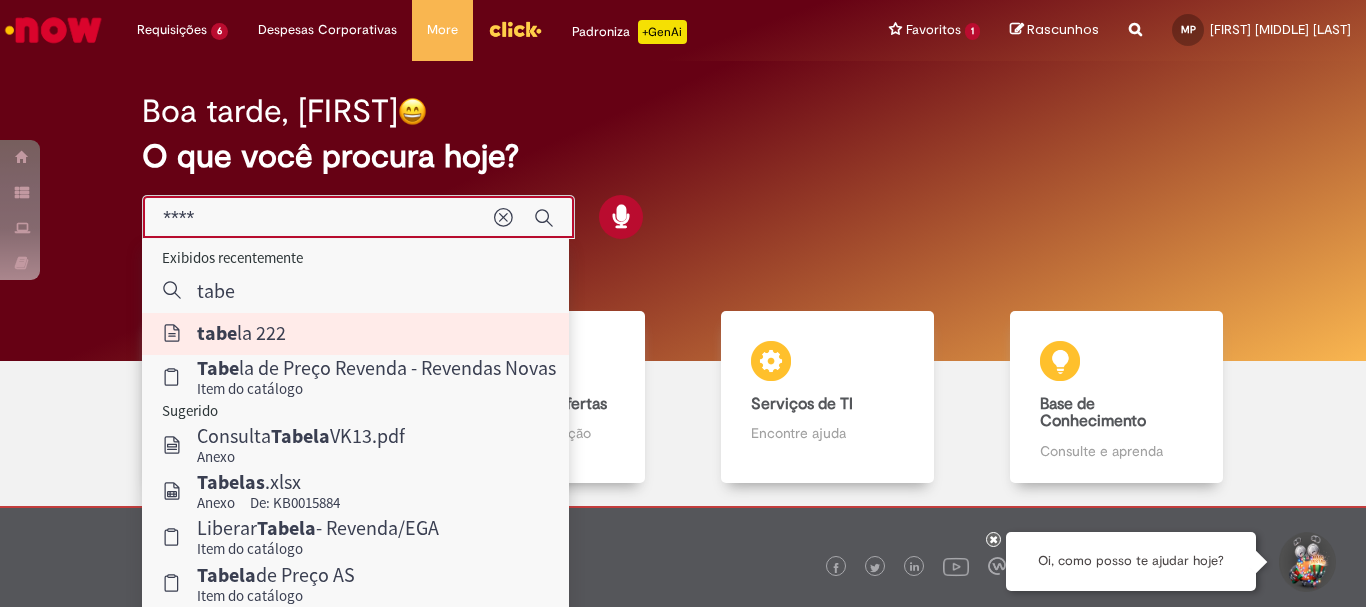 type on "**********" 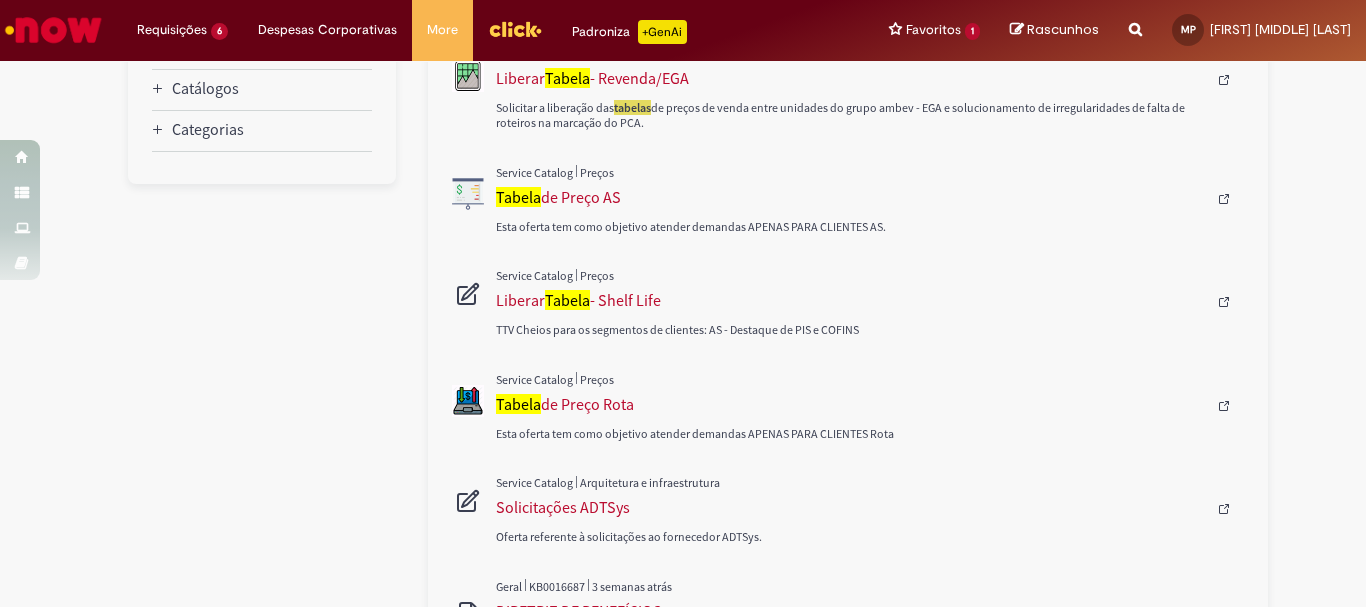 scroll, scrollTop: 0, scrollLeft: 0, axis: both 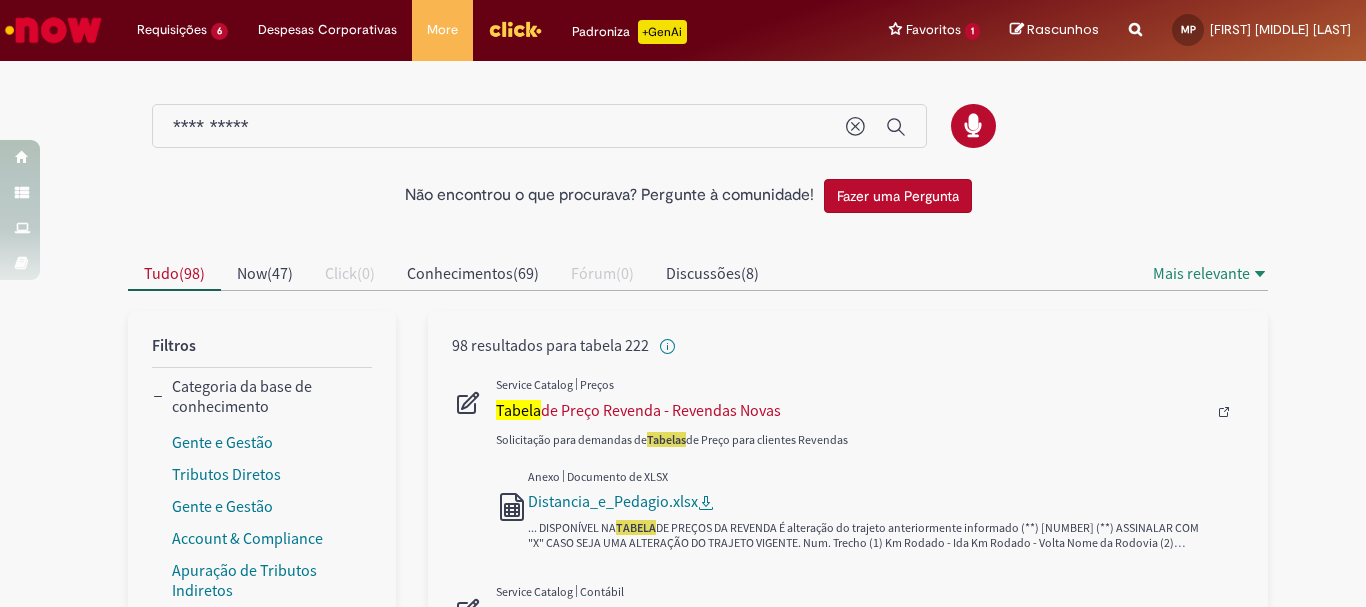 type 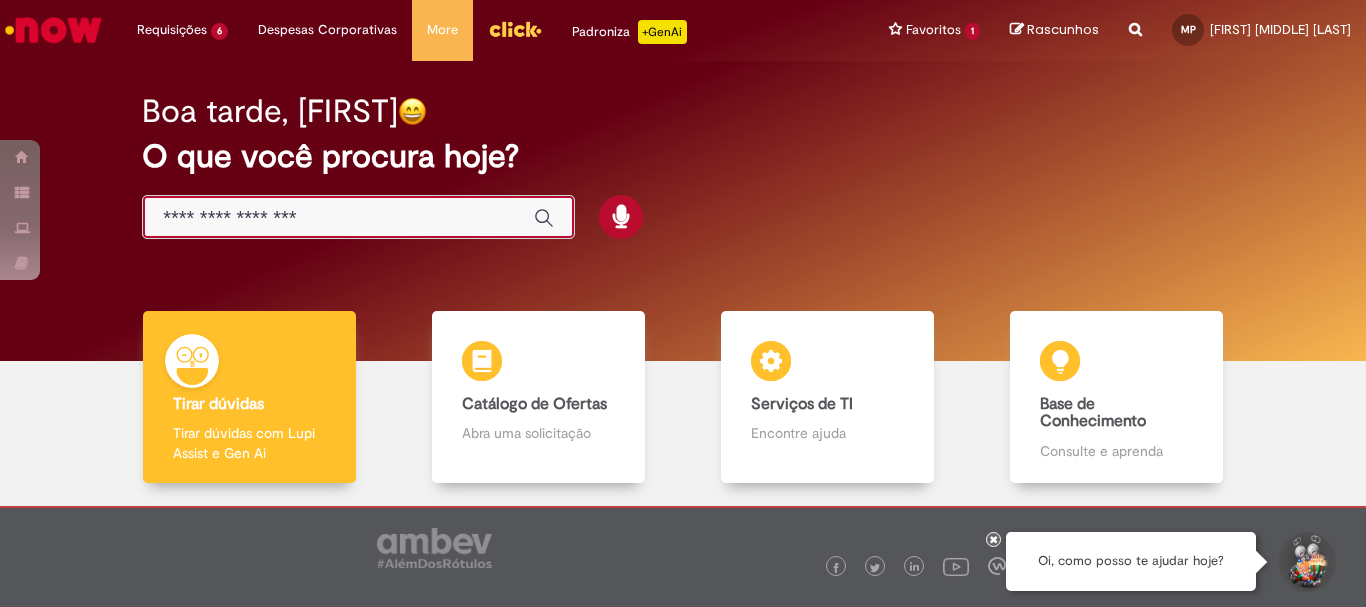click at bounding box center [338, 218] 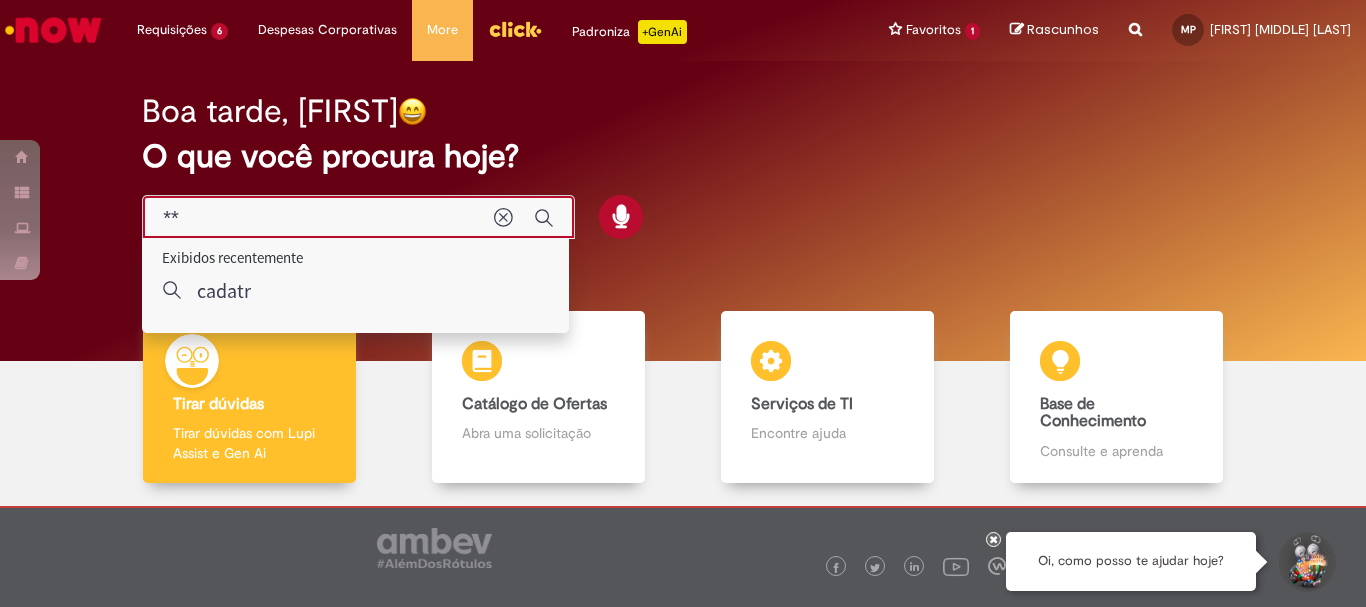 type on "*" 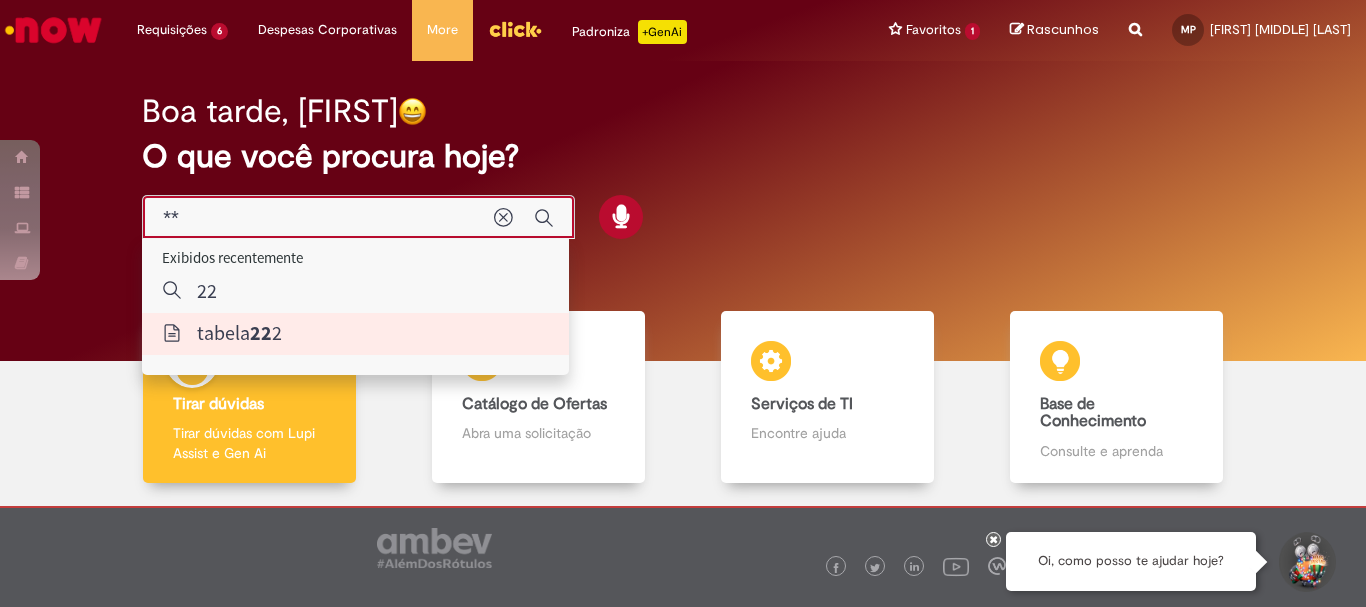 type on "**********" 